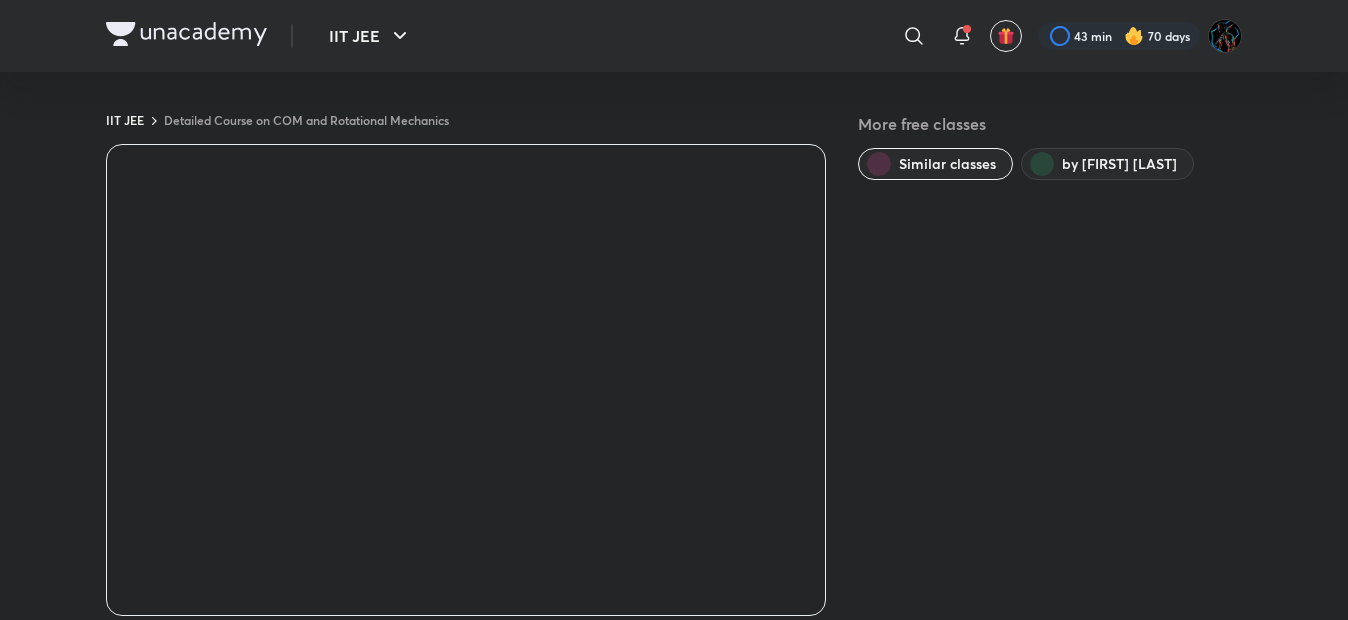 scroll, scrollTop: 0, scrollLeft: 0, axis: both 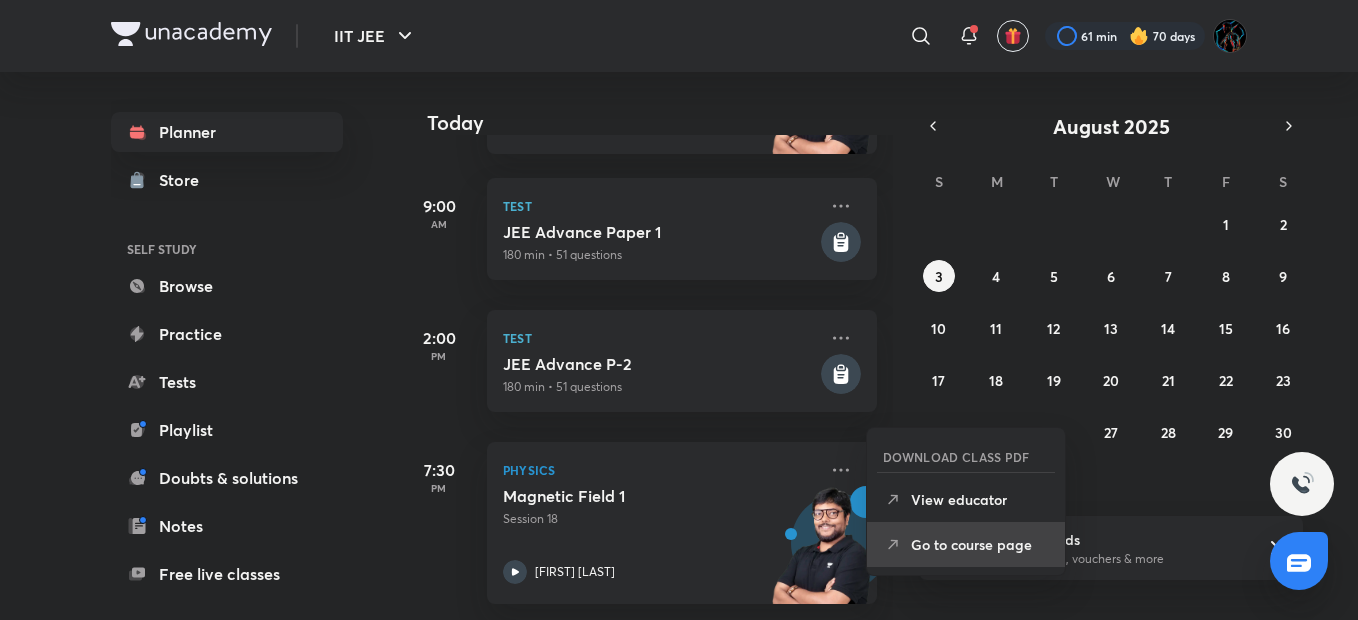 click on "Go to course page" at bounding box center [980, 544] 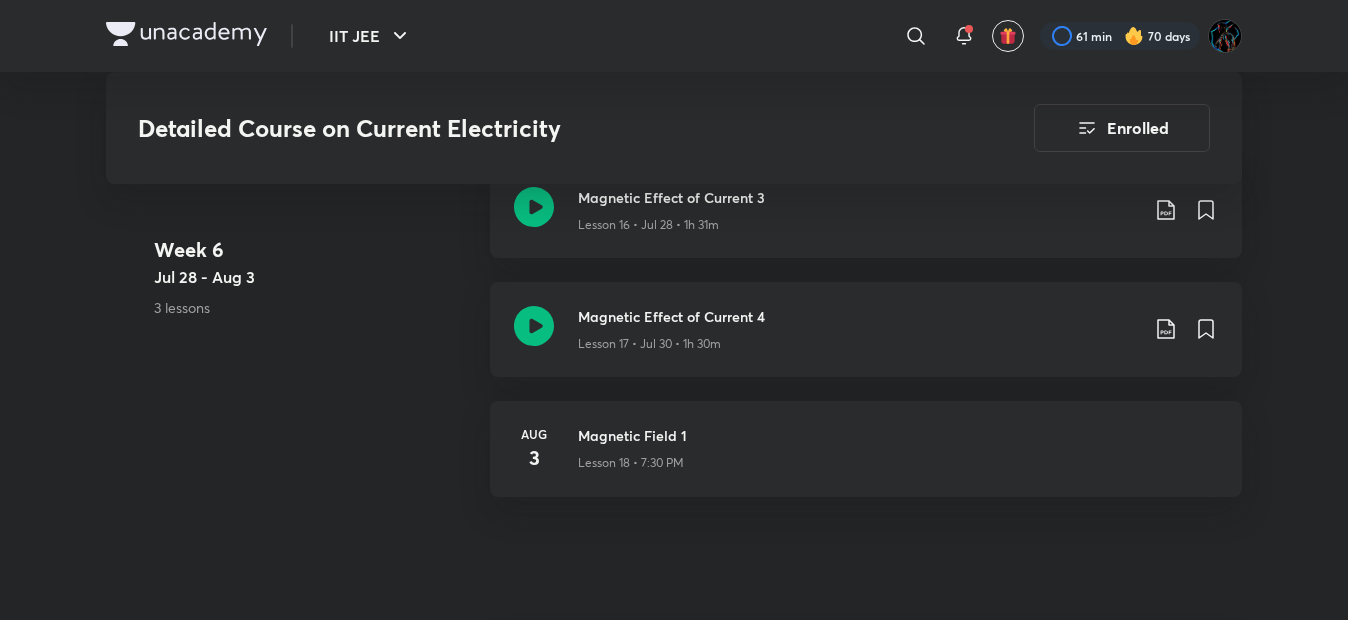scroll, scrollTop: 3421, scrollLeft: 0, axis: vertical 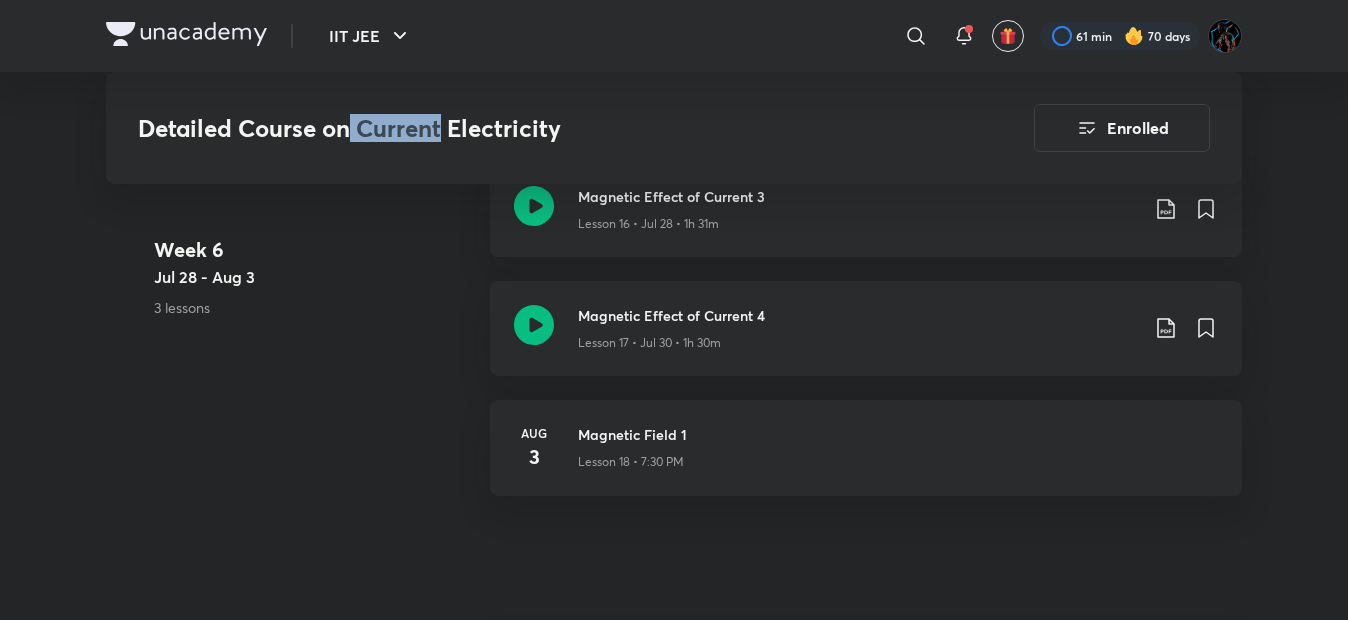 drag, startPoint x: 351, startPoint y: 133, endPoint x: 442, endPoint y: 133, distance: 91 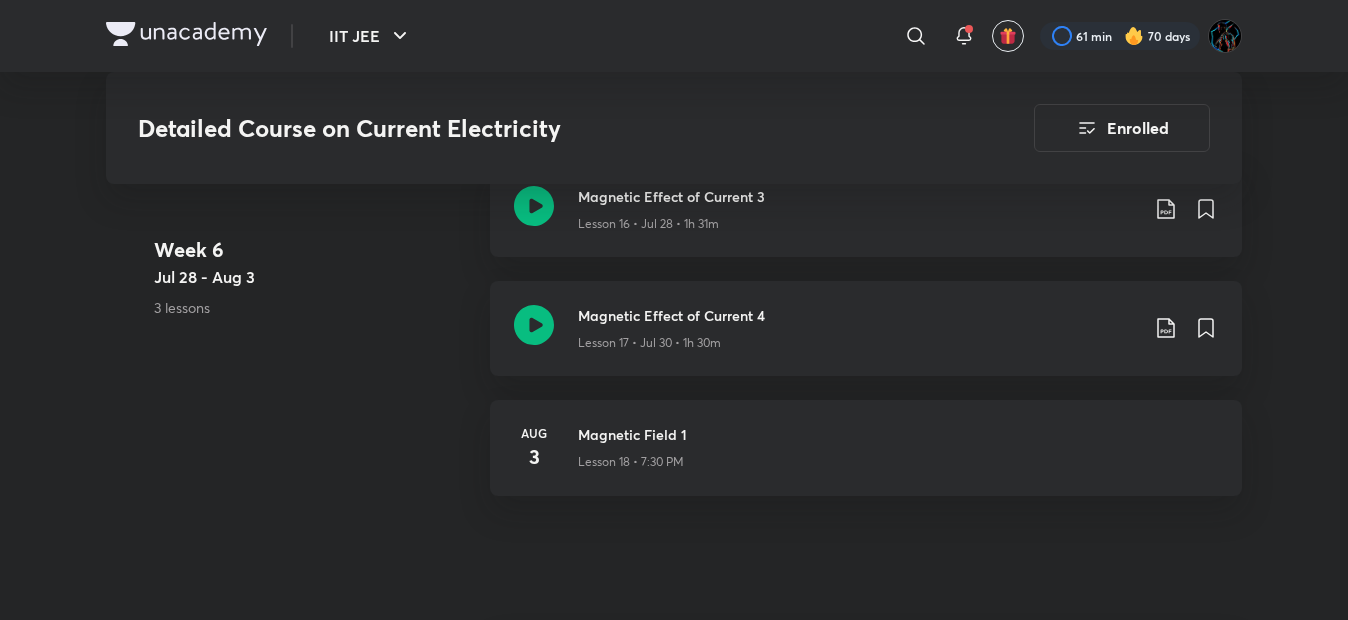 click on "​" at bounding box center [752, 36] 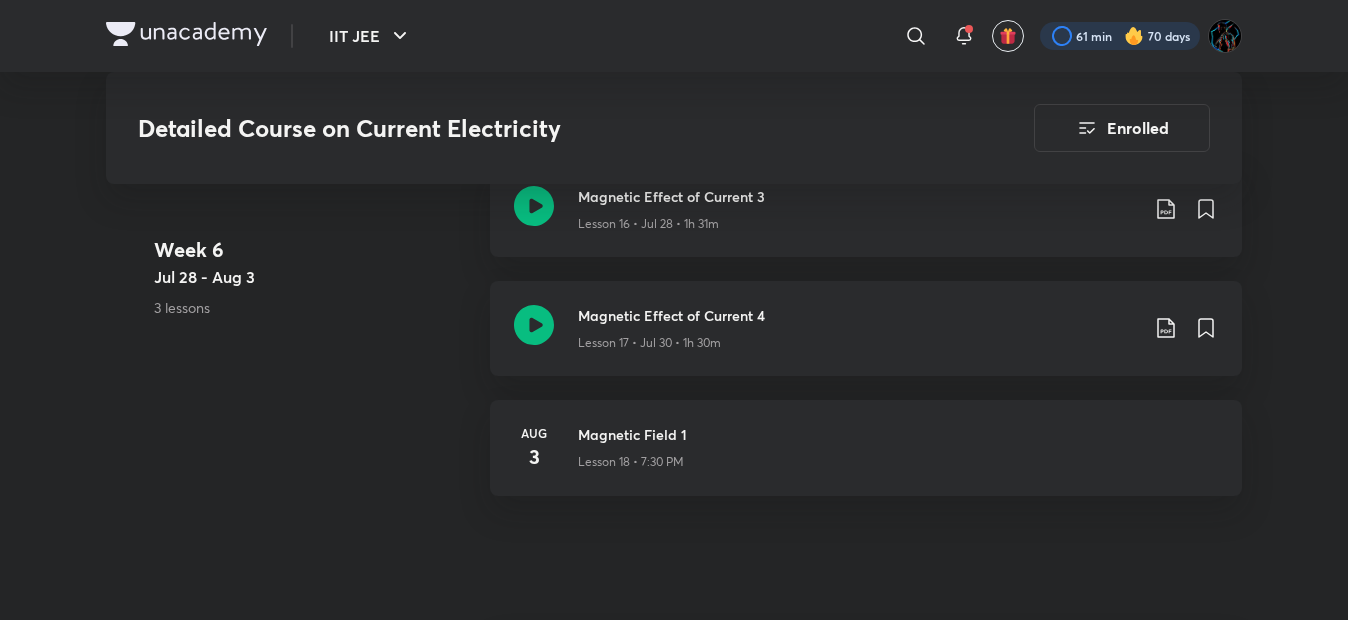 click at bounding box center (1120, 36) 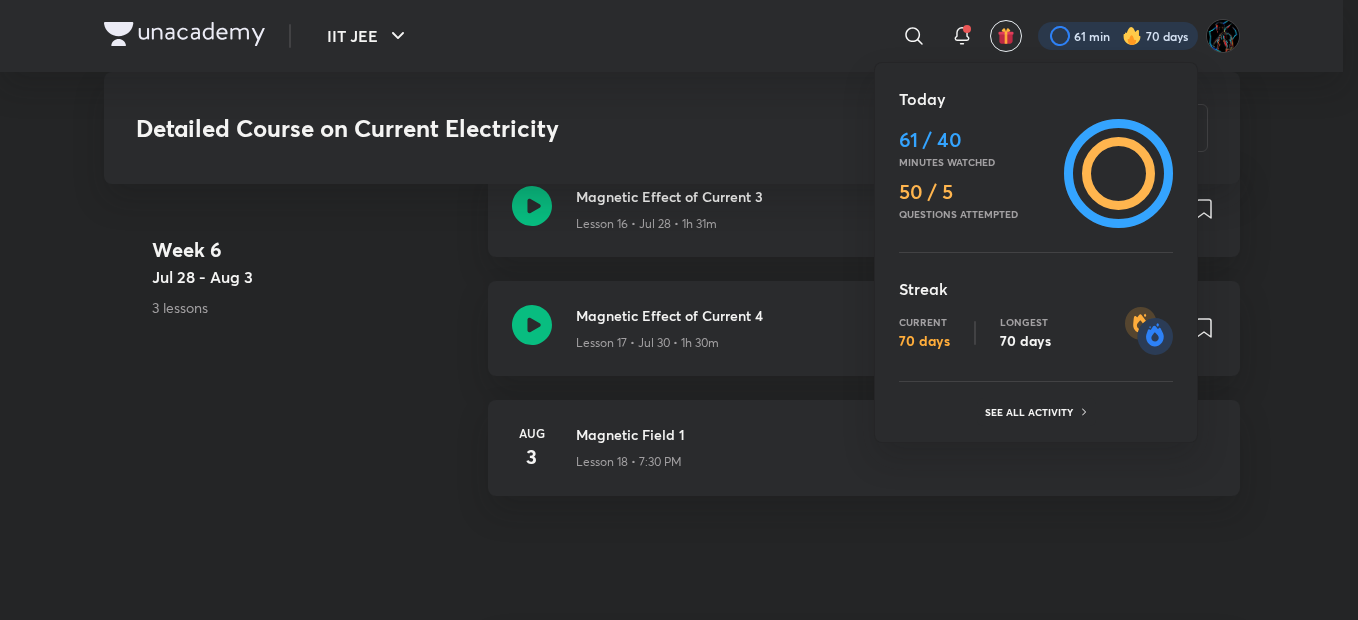 click at bounding box center (679, 310) 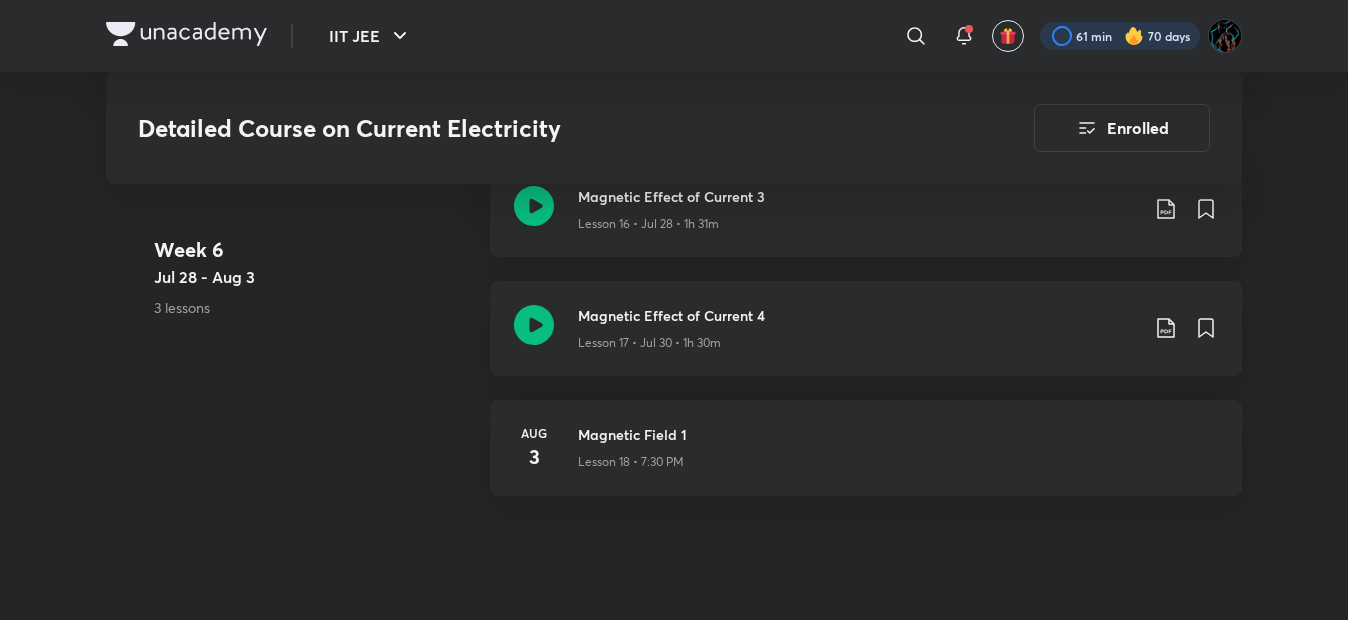 click at bounding box center (1120, 36) 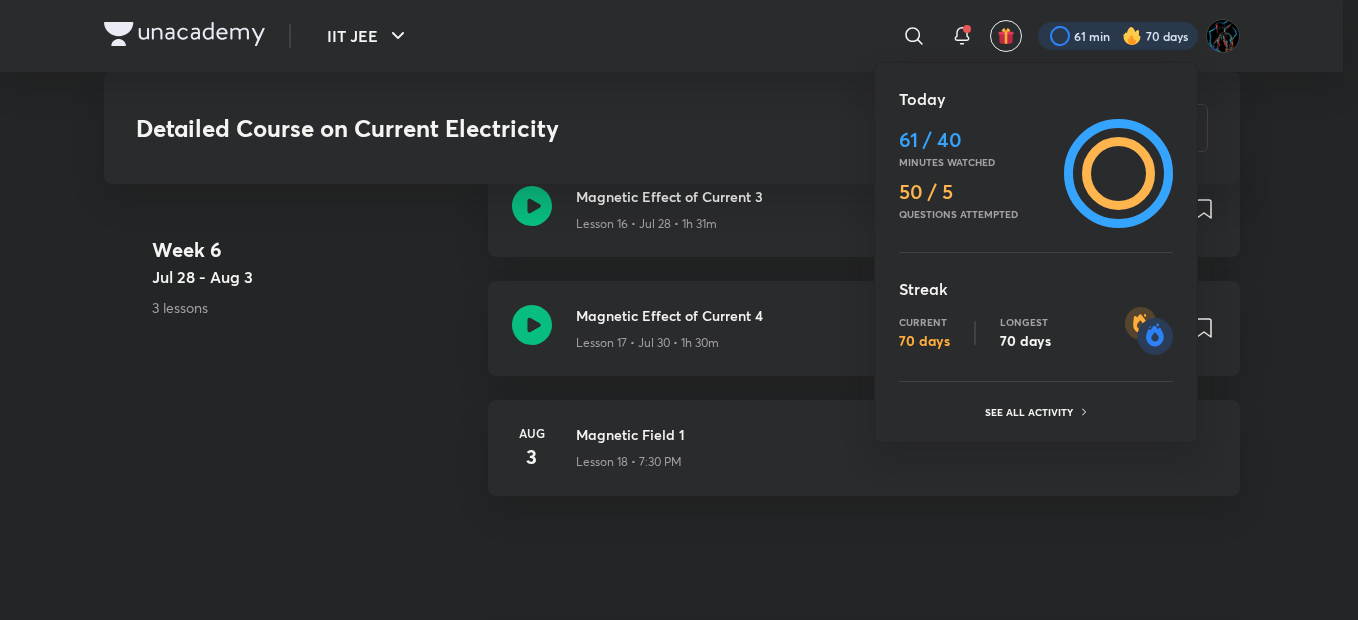 click at bounding box center [679, 310] 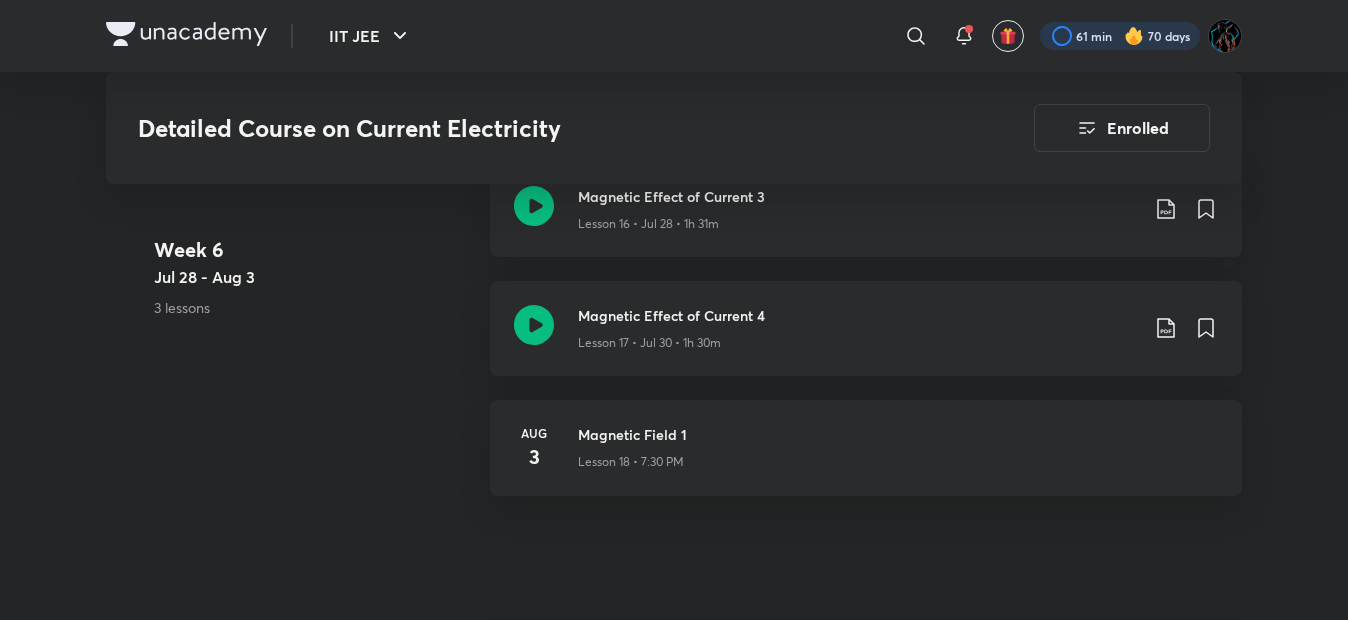 click at bounding box center (1120, 36) 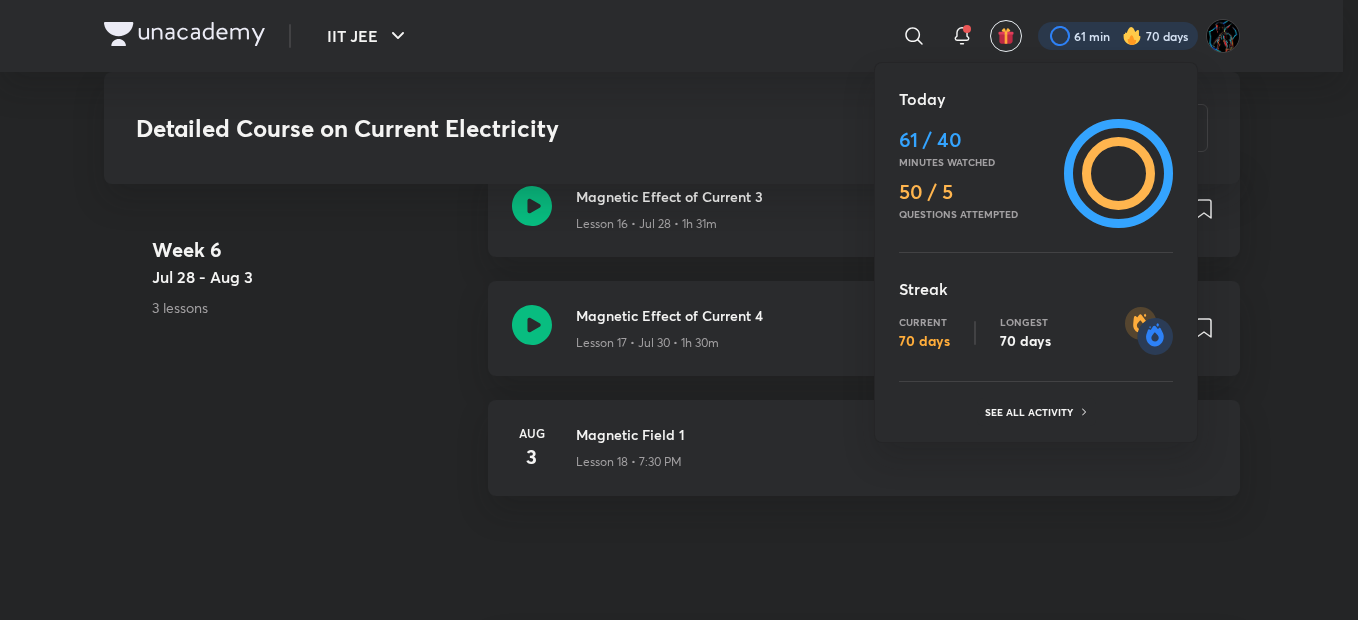 click at bounding box center [679, 310] 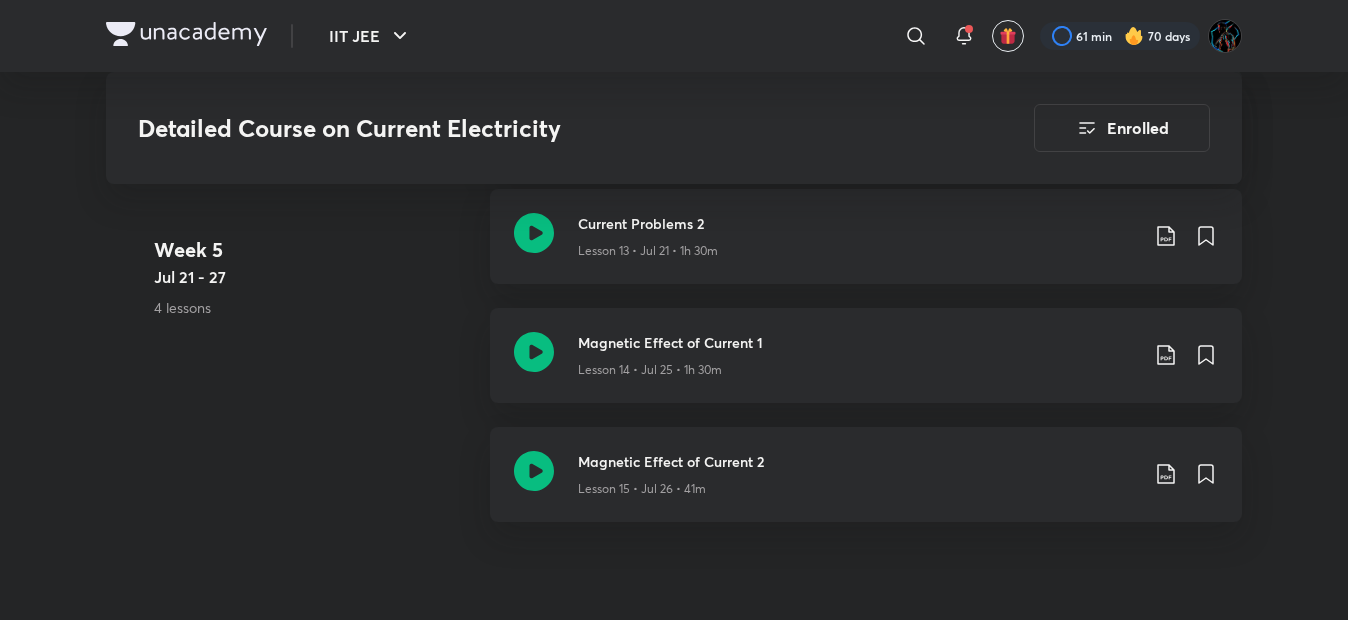 scroll, scrollTop: 2888, scrollLeft: 0, axis: vertical 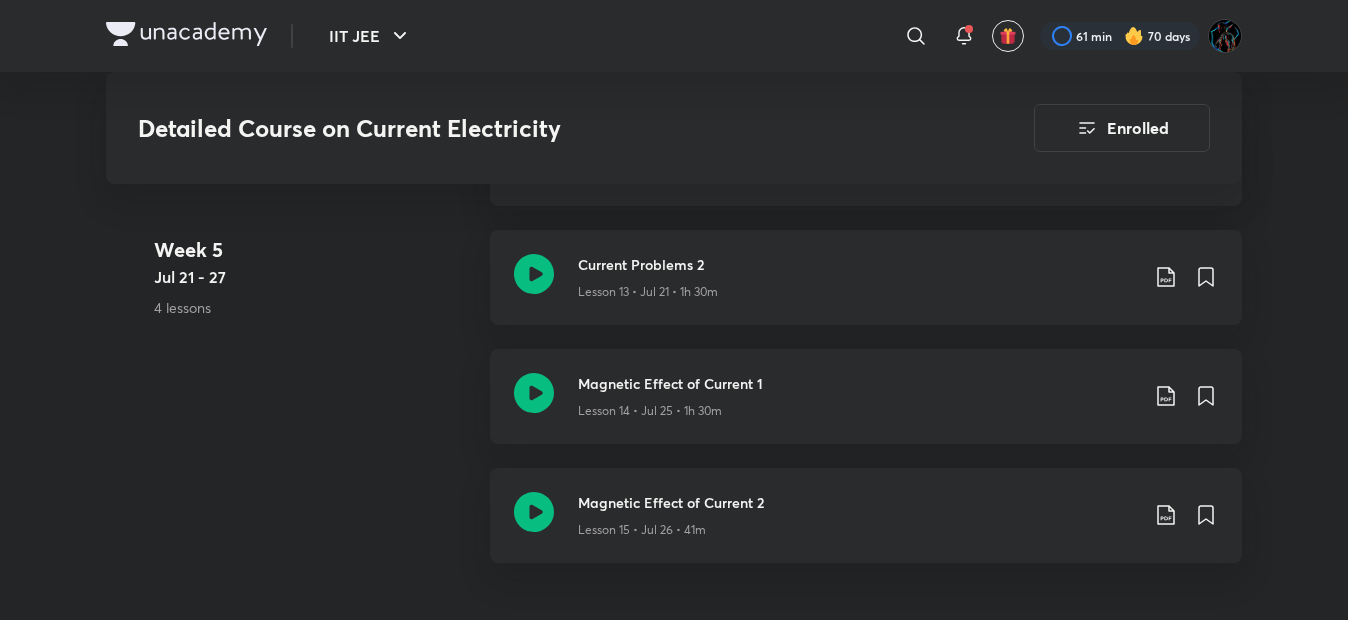 click on "Week 5 Jul 21 - 27 4 lessons" at bounding box center (314, 294) 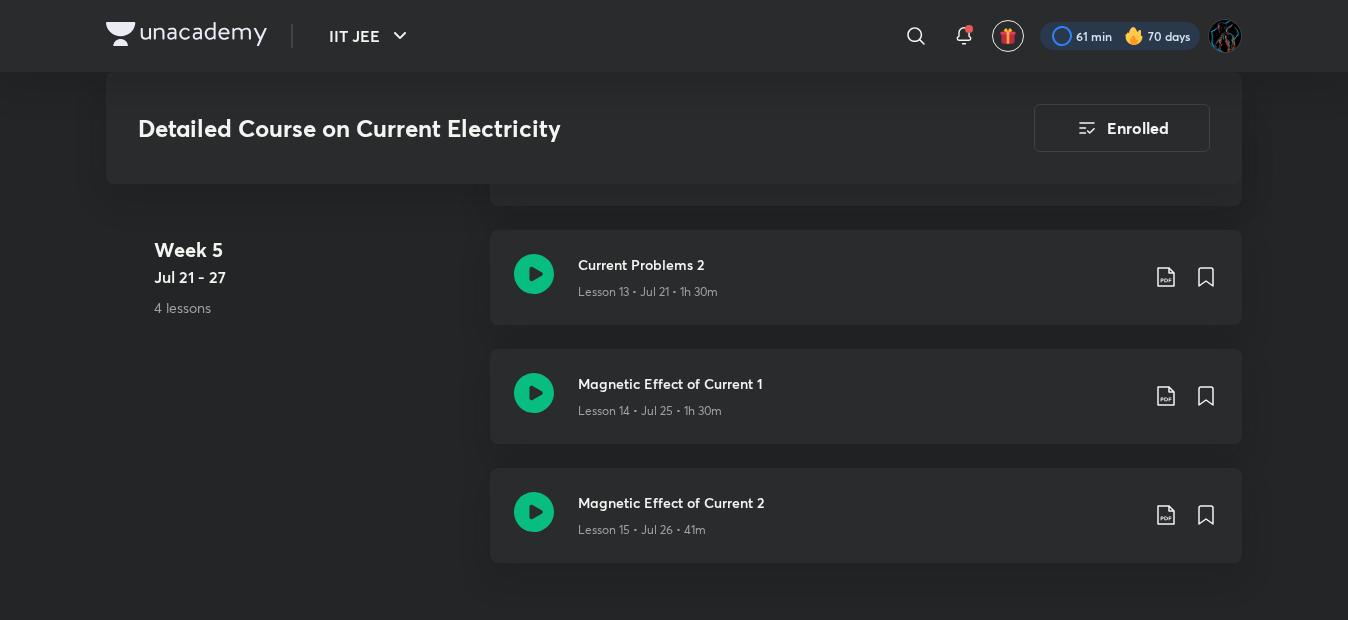click at bounding box center [1120, 36] 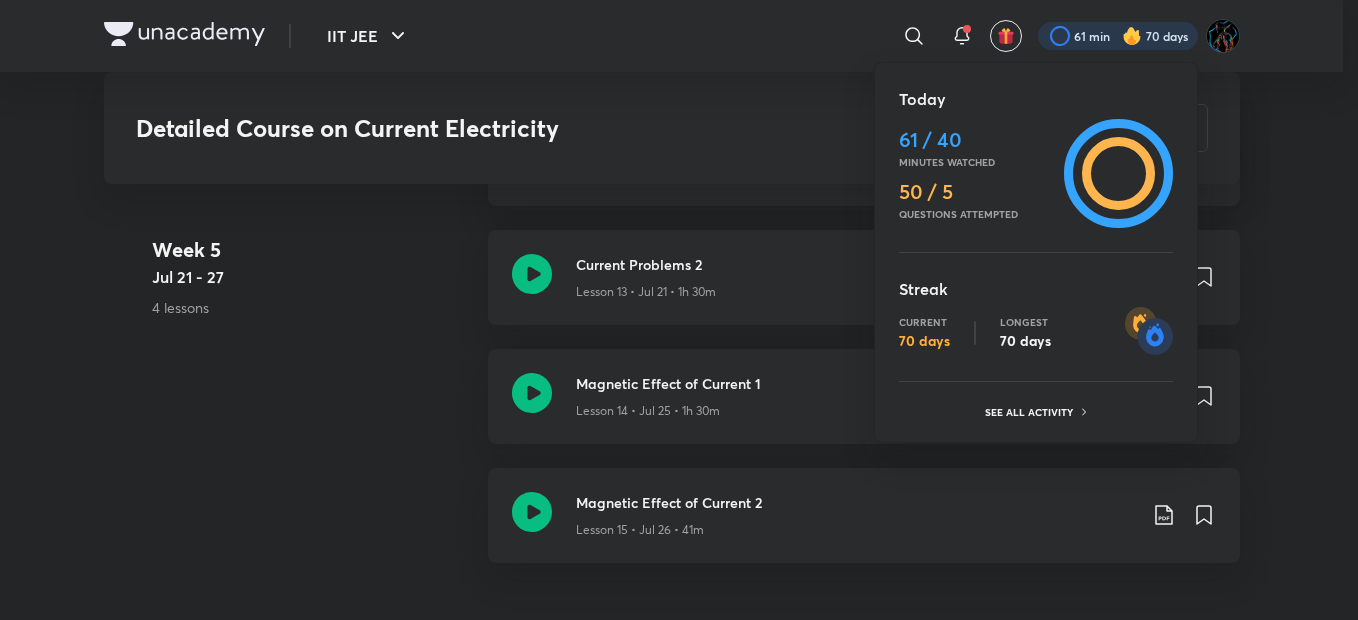 click at bounding box center [679, 310] 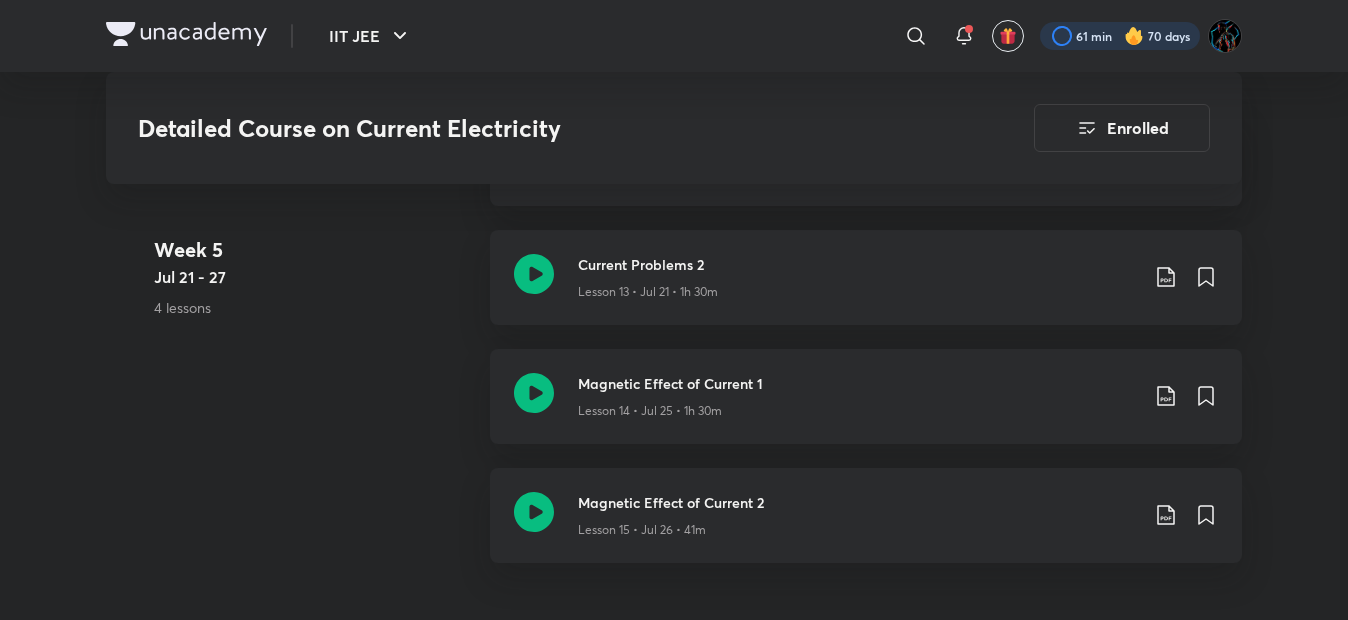 click at bounding box center (1120, 36) 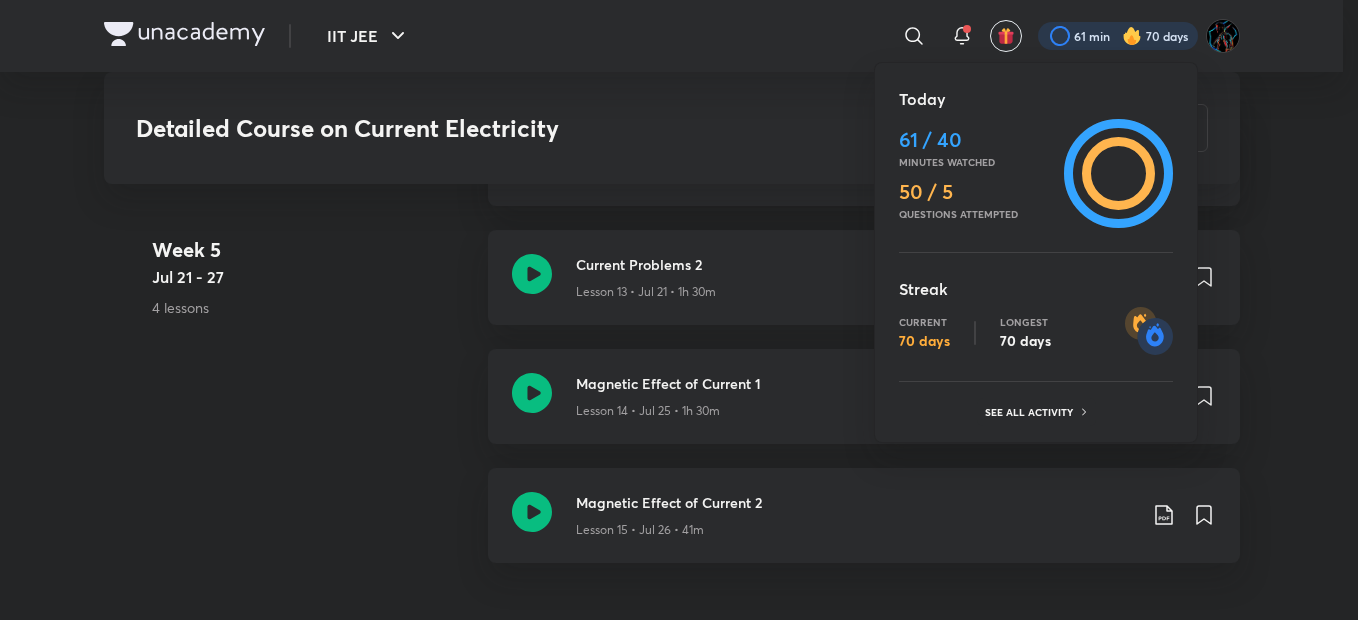 click at bounding box center (679, 310) 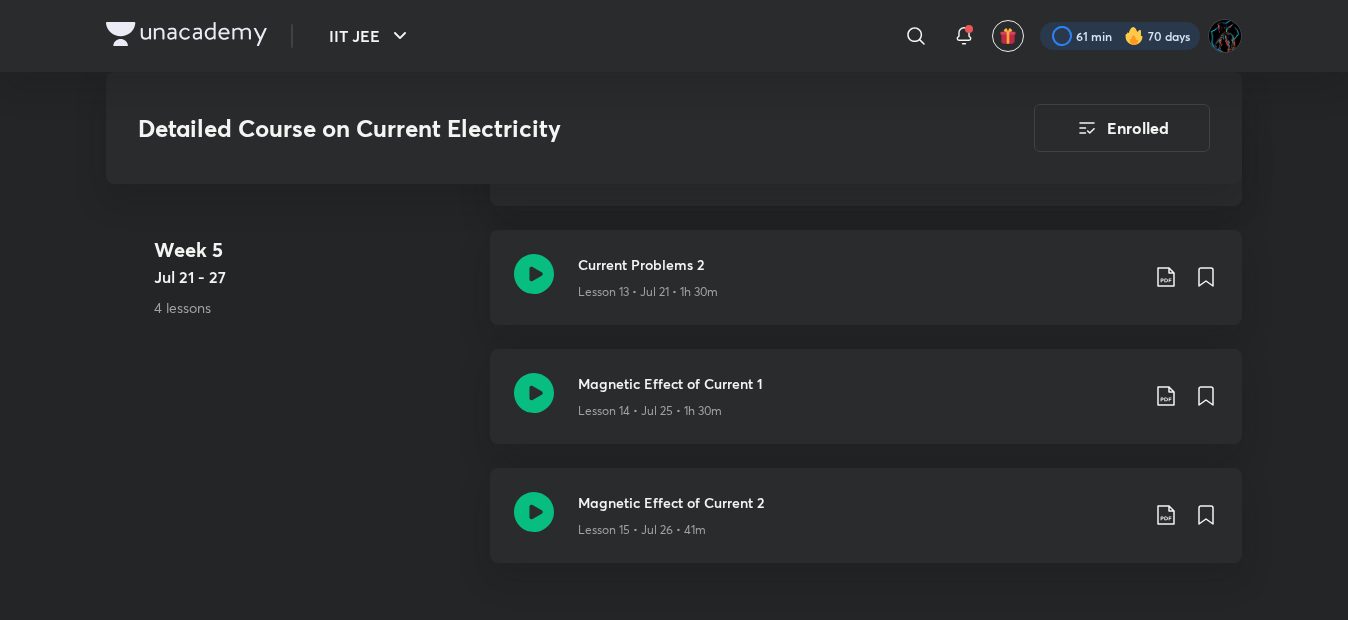 click at bounding box center (1120, 36) 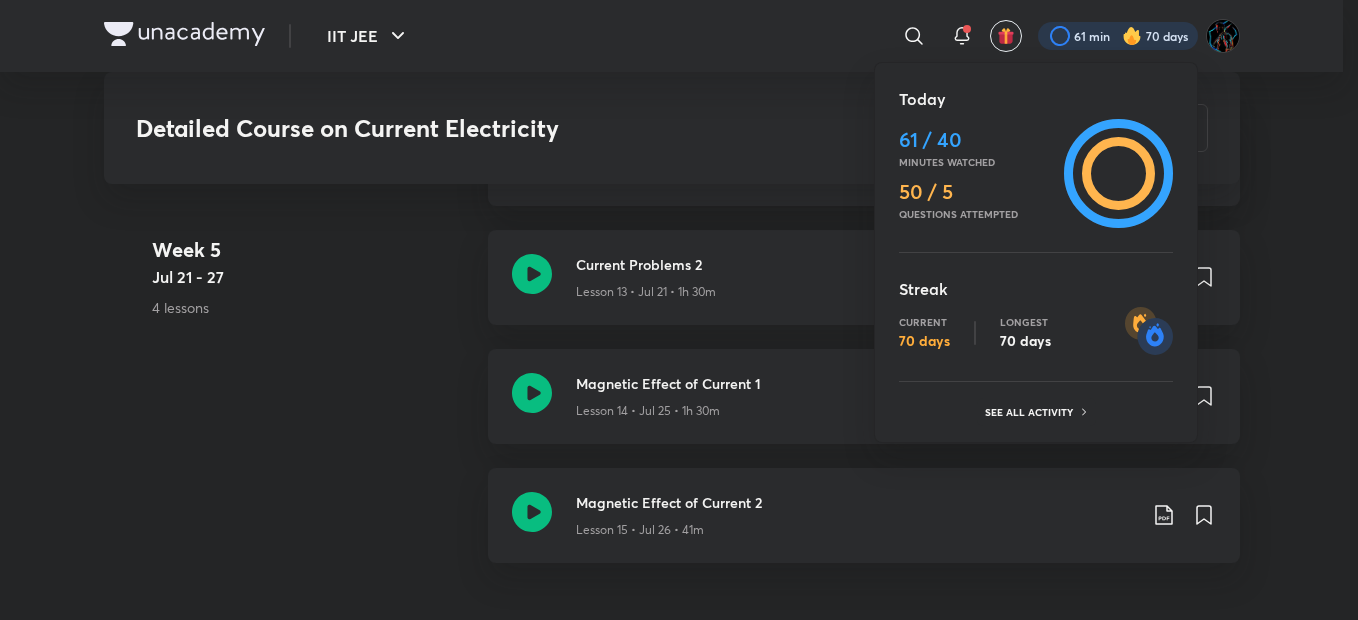 click at bounding box center [679, 310] 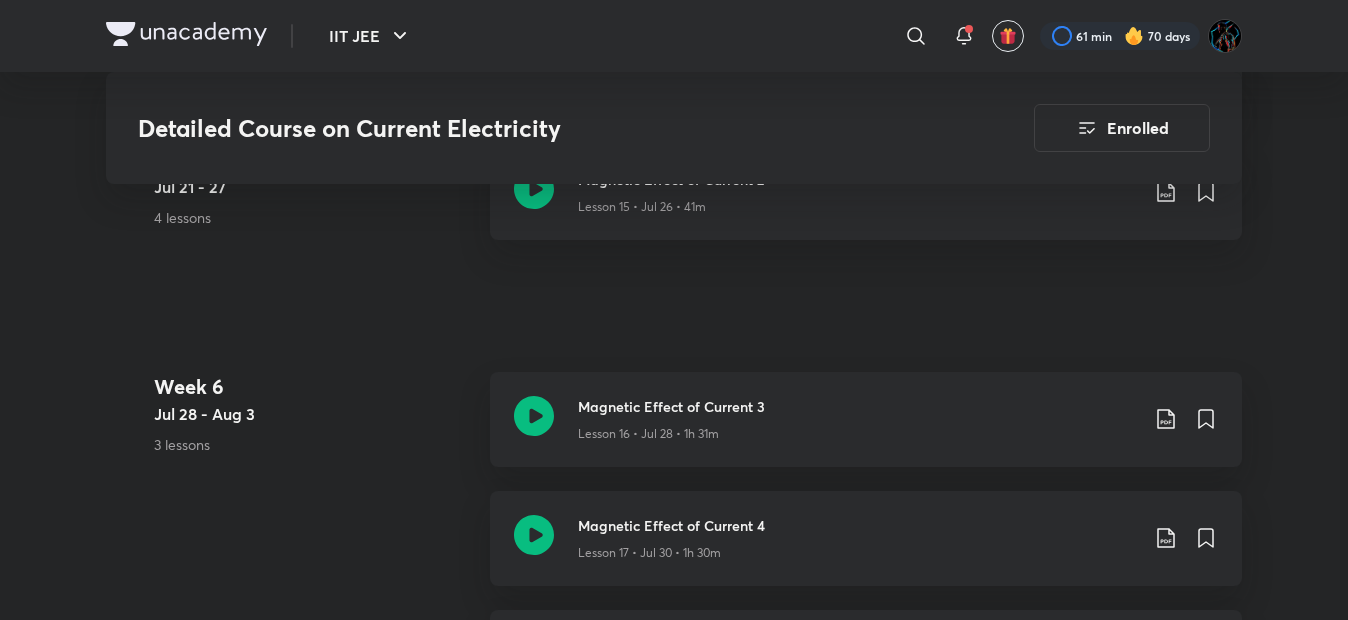 scroll, scrollTop: 3274, scrollLeft: 0, axis: vertical 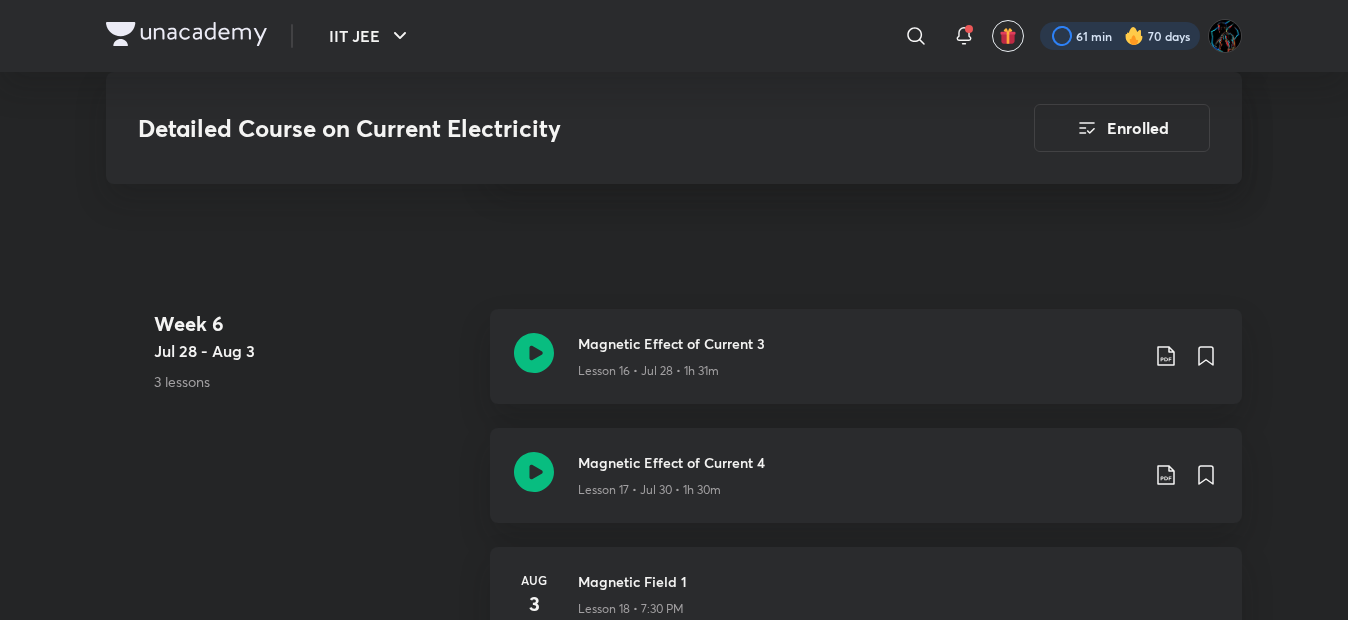 click at bounding box center [1120, 36] 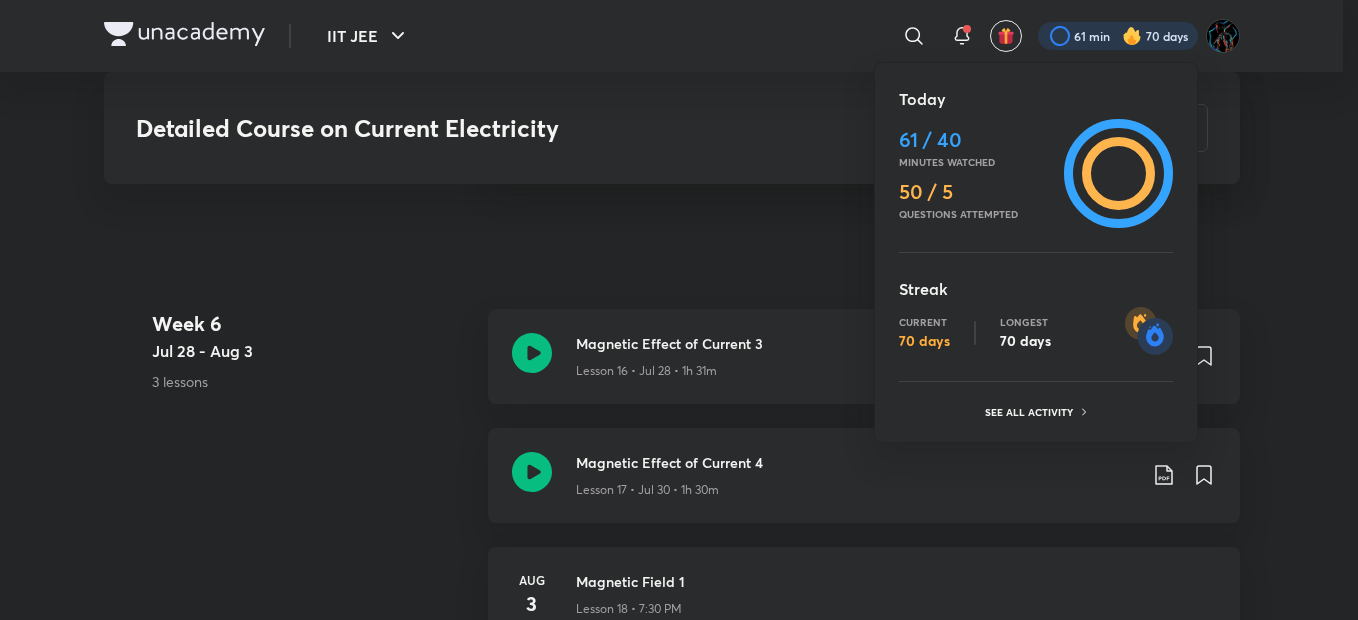 click at bounding box center (679, 310) 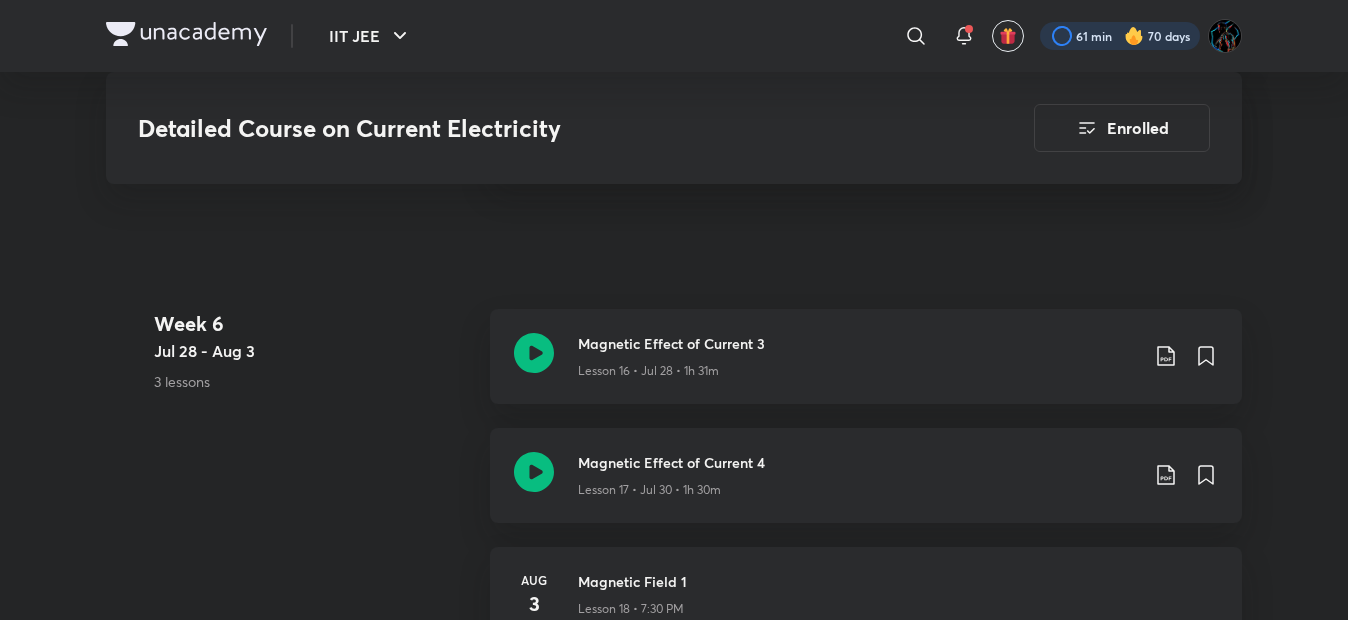 click at bounding box center (1120, 36) 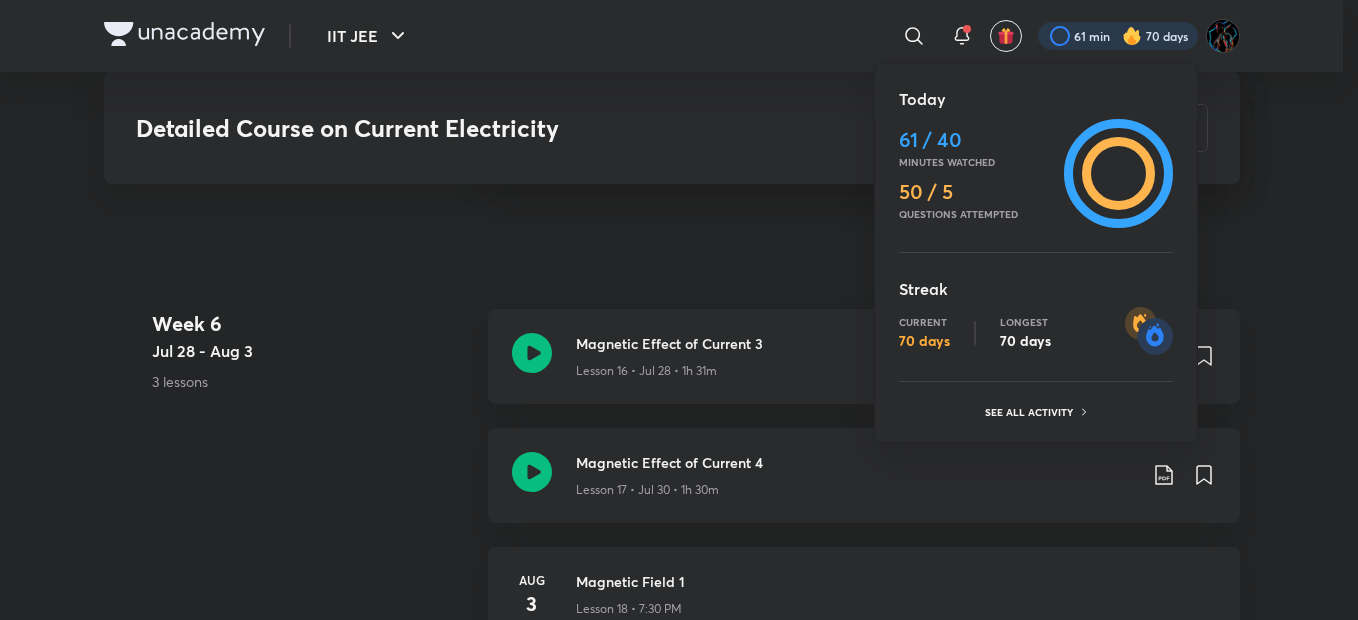 click at bounding box center [679, 310] 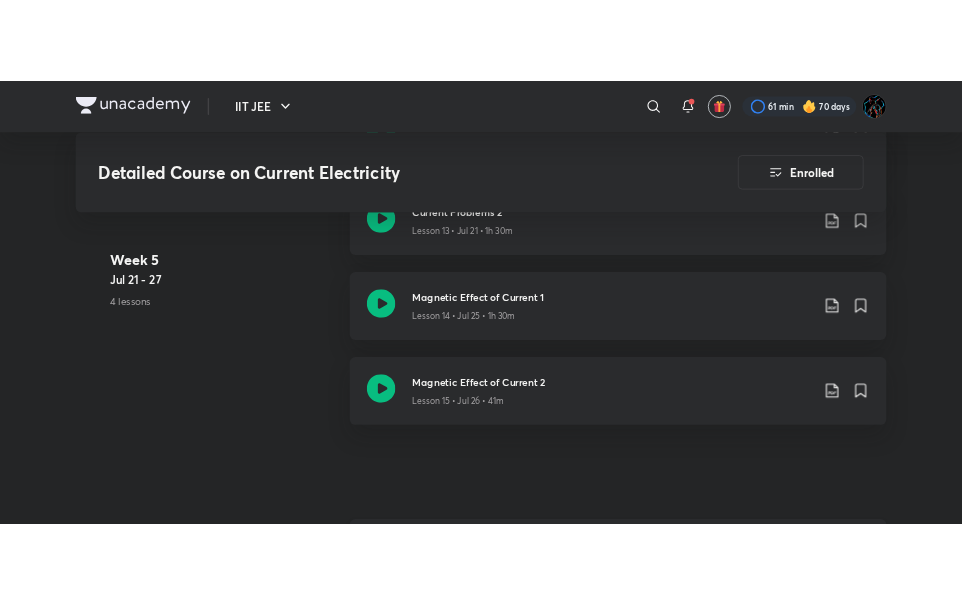 scroll, scrollTop: 2948, scrollLeft: 0, axis: vertical 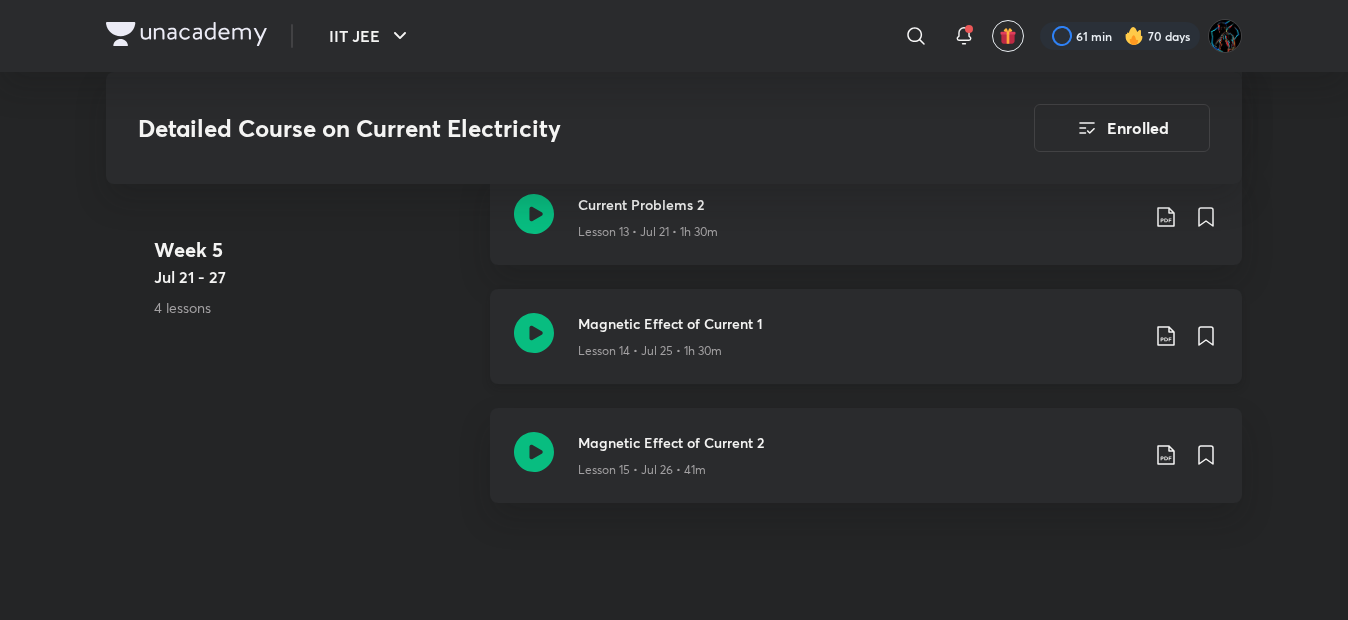 click 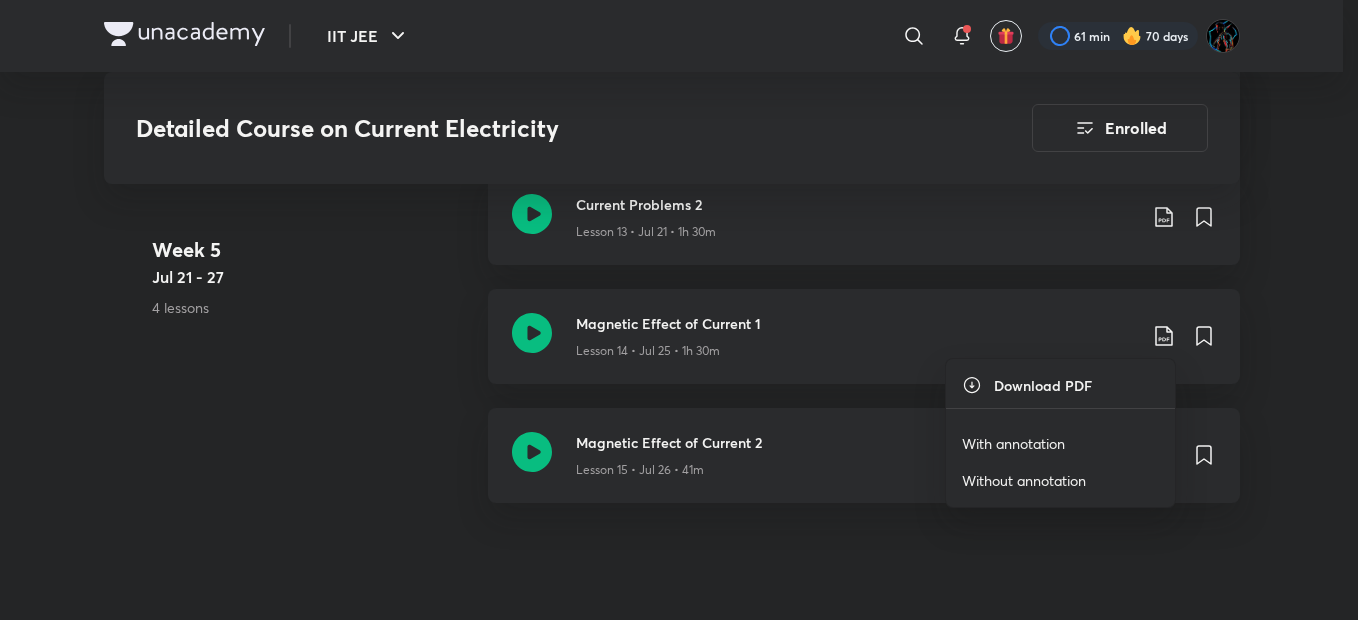 click on "With annotation" at bounding box center (1013, 443) 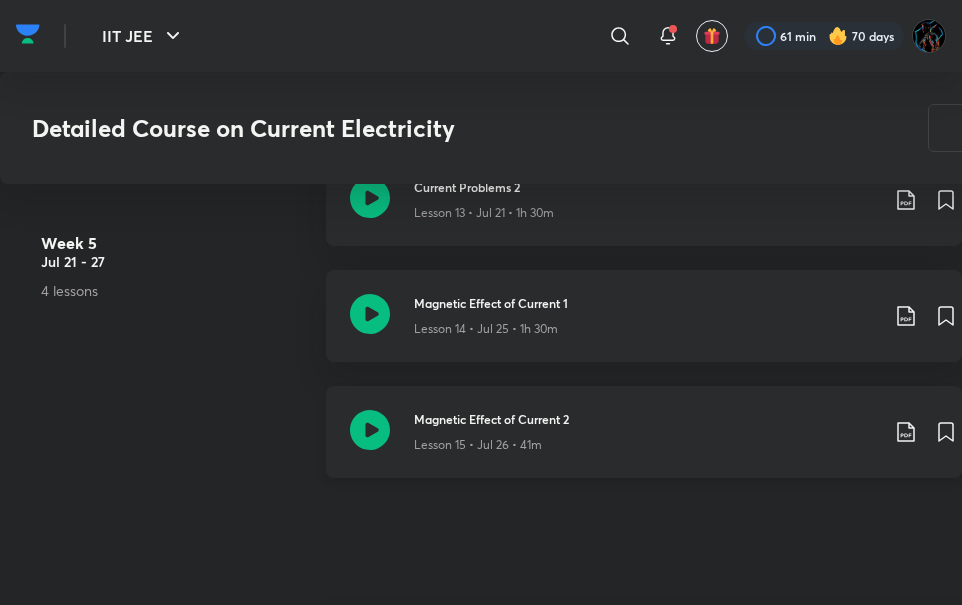click 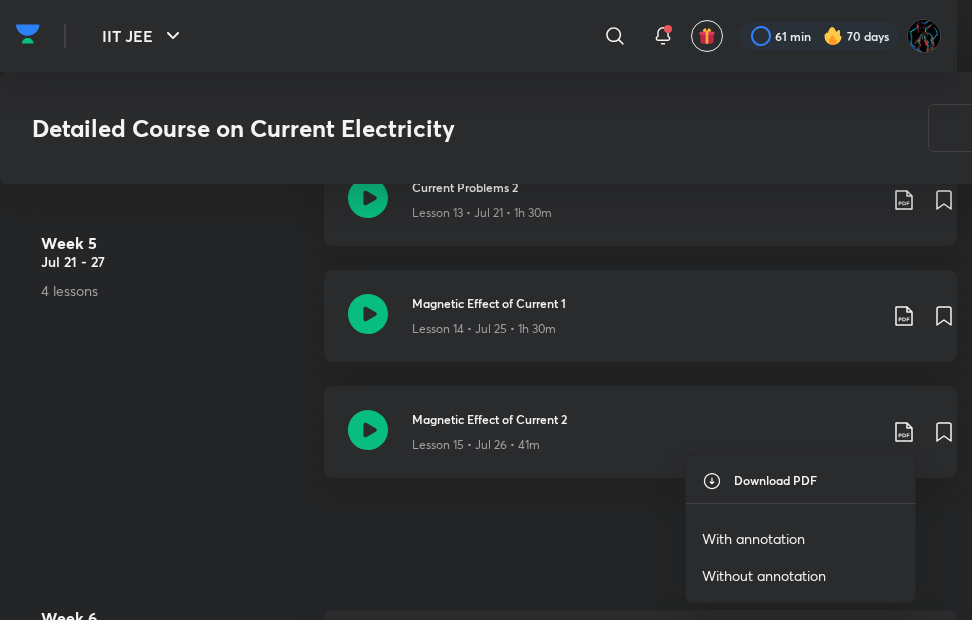 click on "With annotation" at bounding box center (753, 538) 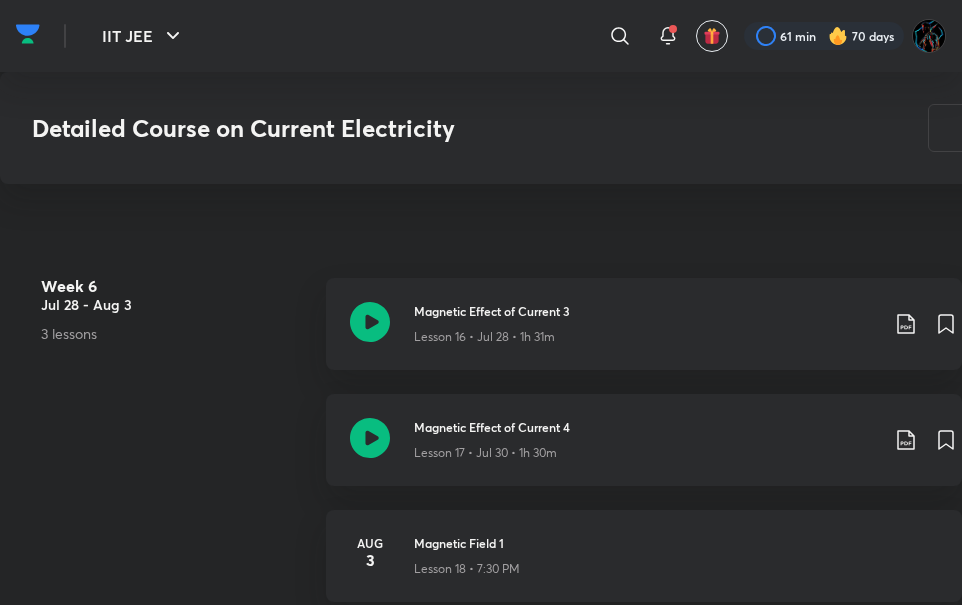 scroll, scrollTop: 3348, scrollLeft: 0, axis: vertical 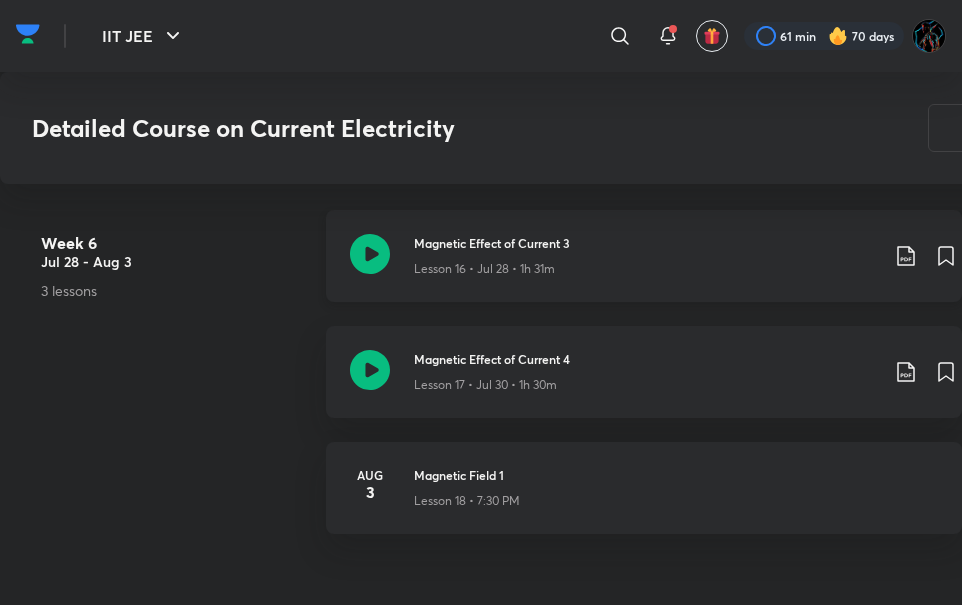 click 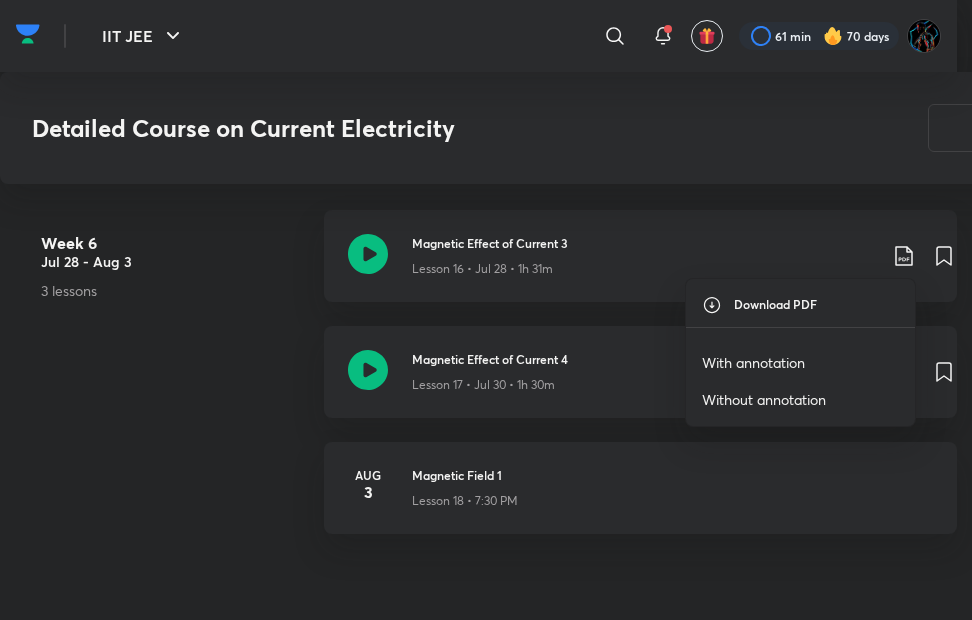 click on "With annotation" at bounding box center [800, 362] 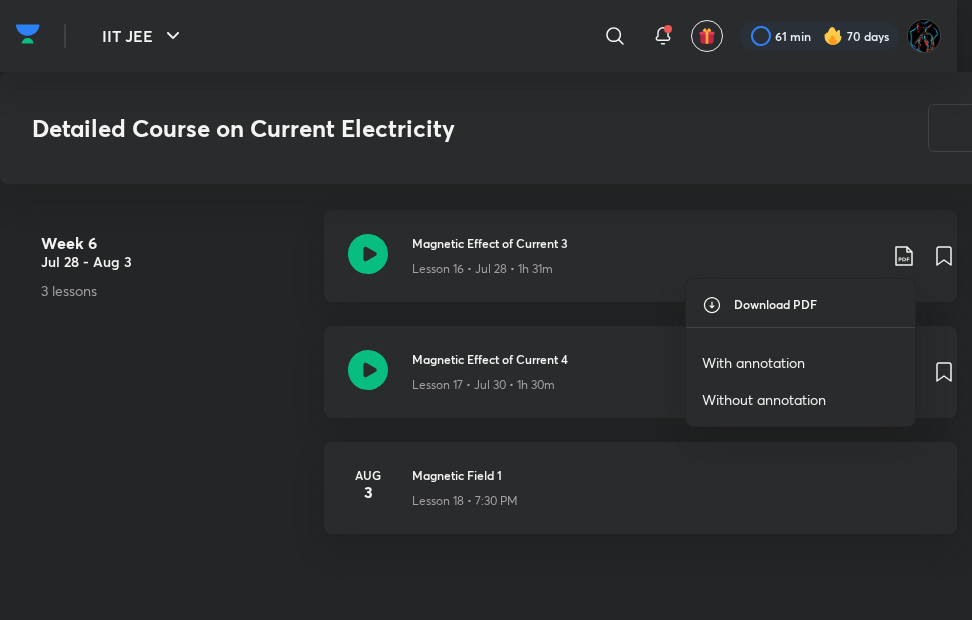 click on "With annotation" at bounding box center [800, 362] 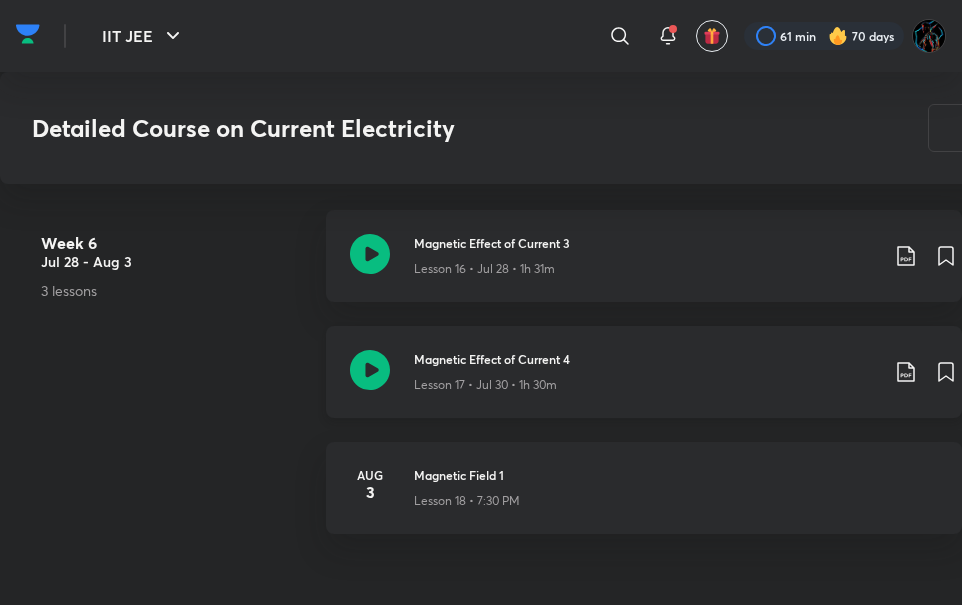 click 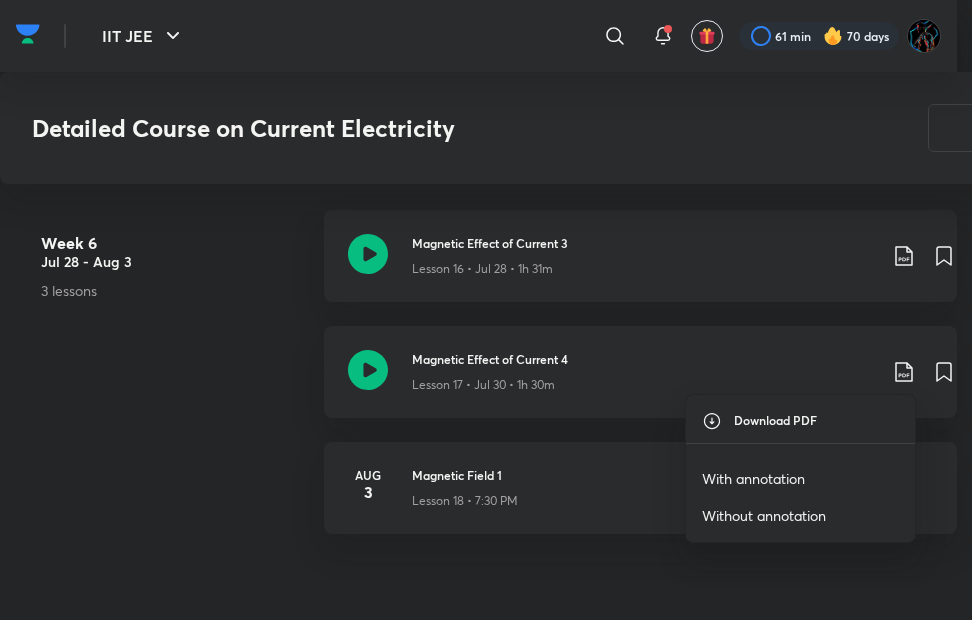 click on "With annotation" at bounding box center [800, 478] 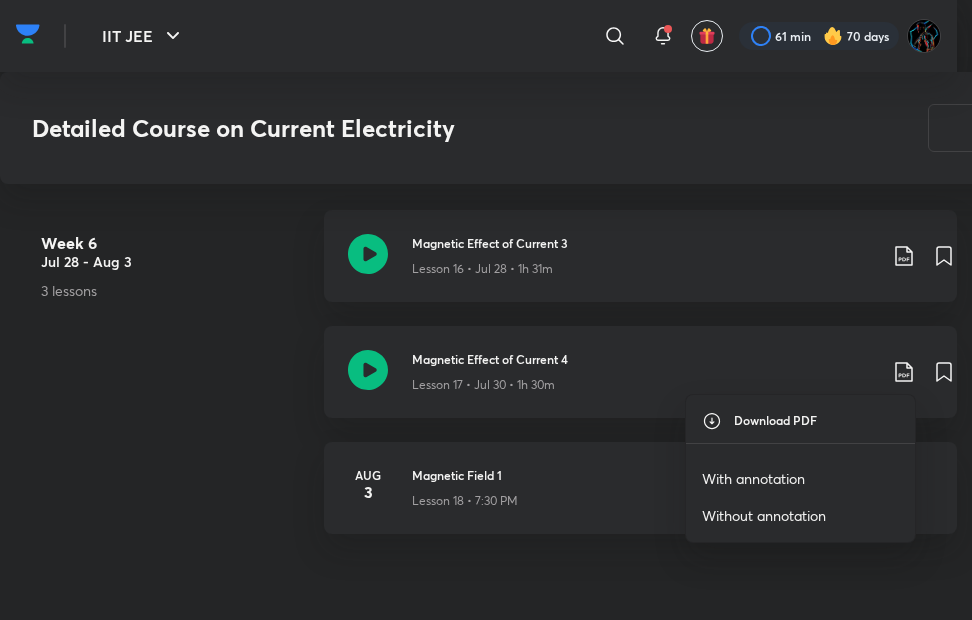 click on "With annotation" at bounding box center (753, 478) 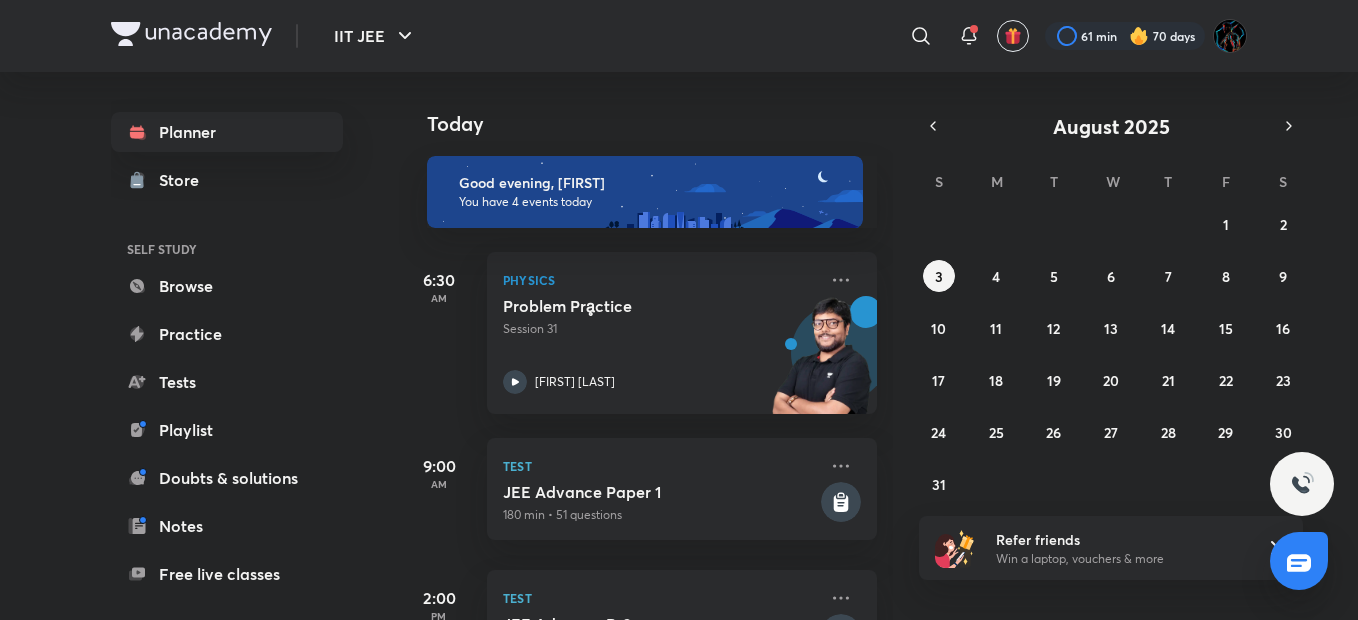 scroll, scrollTop: 0, scrollLeft: 0, axis: both 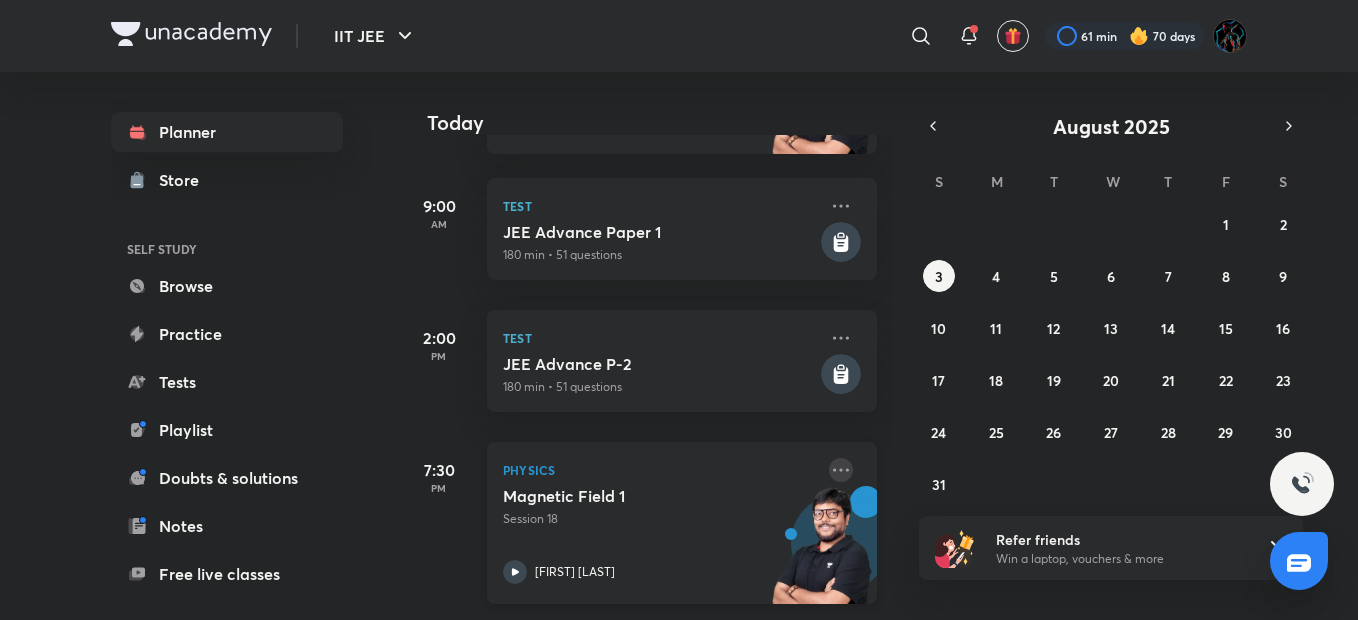 click 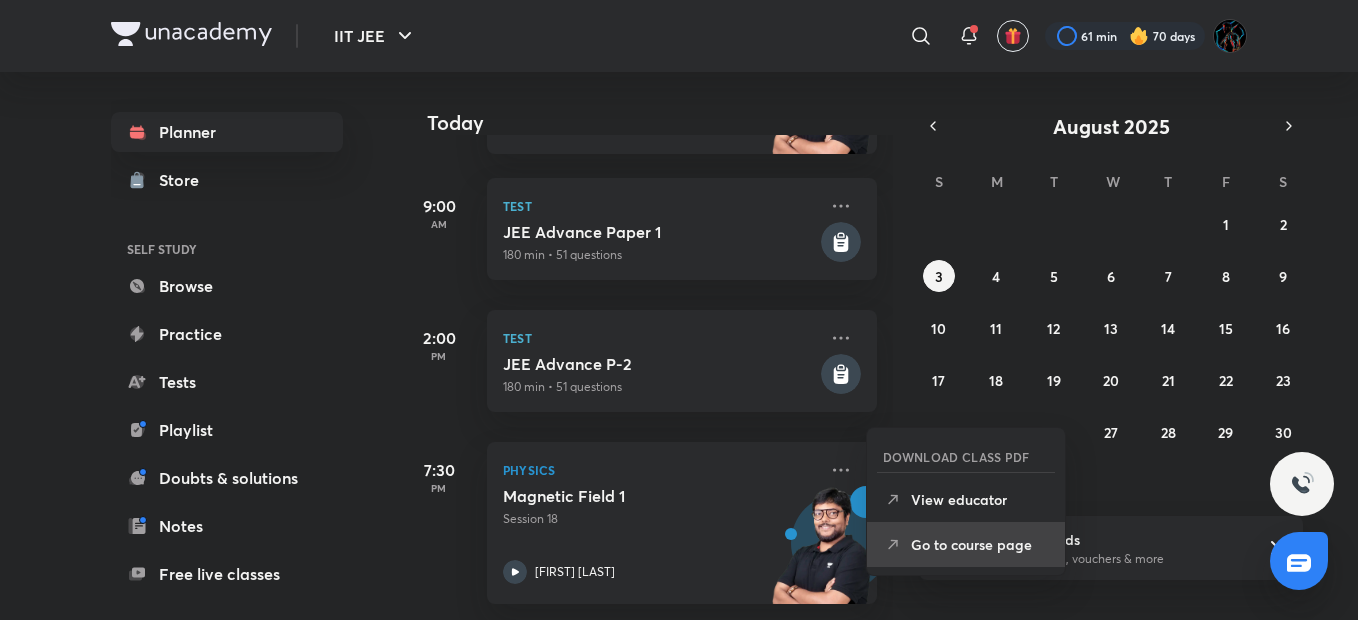 click on "Go to course page" at bounding box center (966, 544) 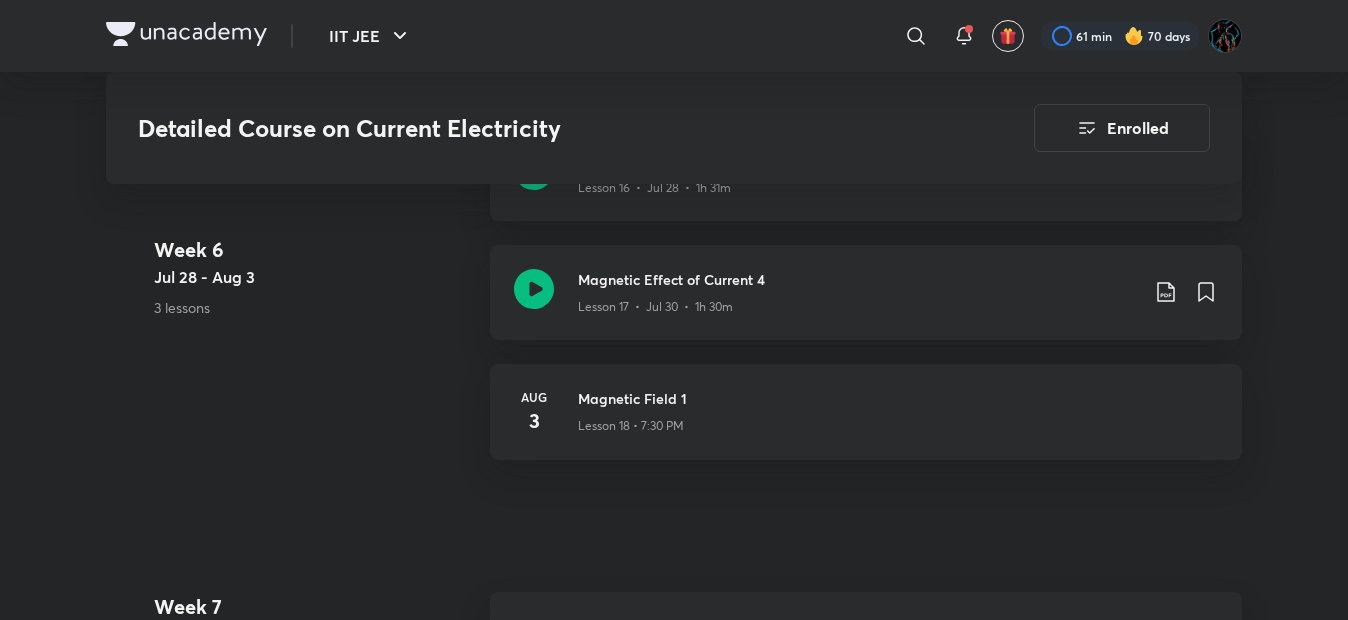 scroll, scrollTop: 3447, scrollLeft: 0, axis: vertical 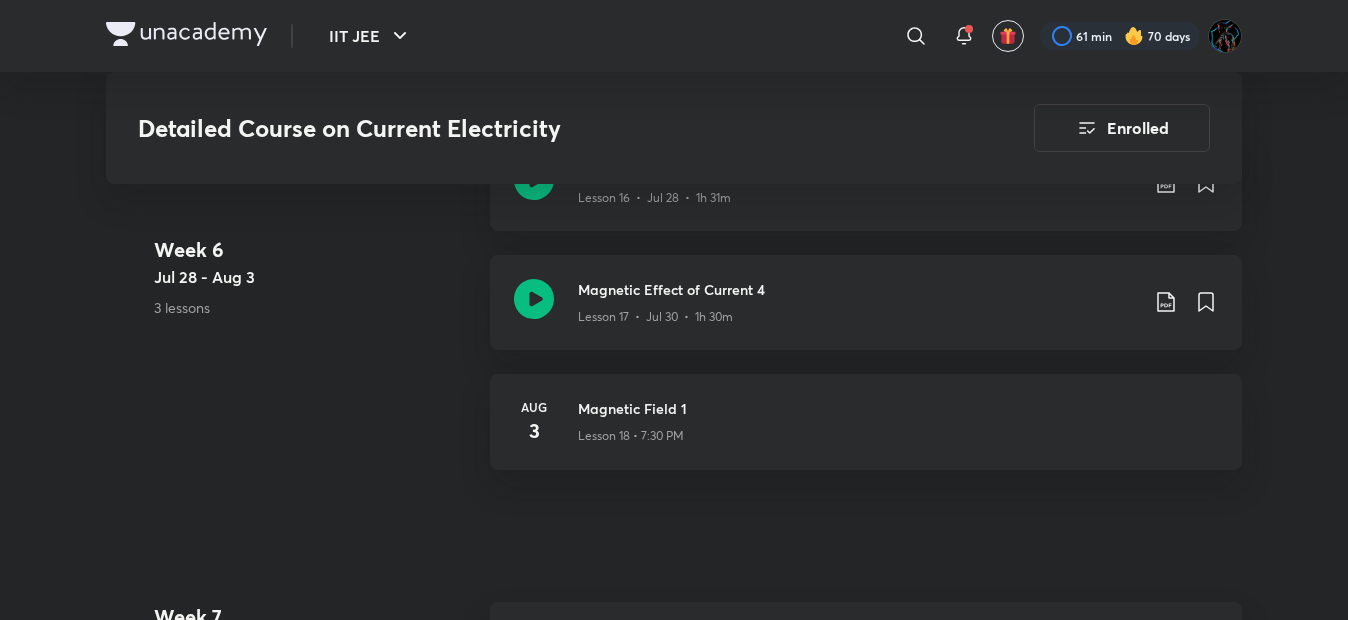 click at bounding box center (1134, 36) 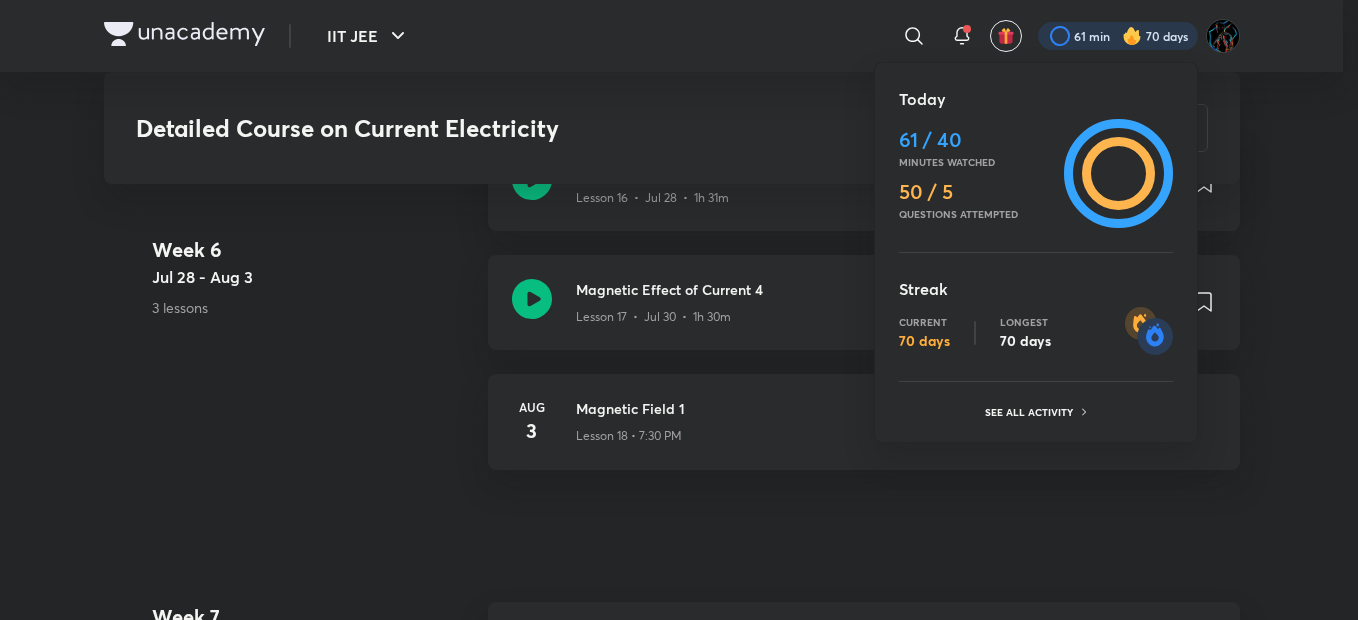 click at bounding box center (679, 310) 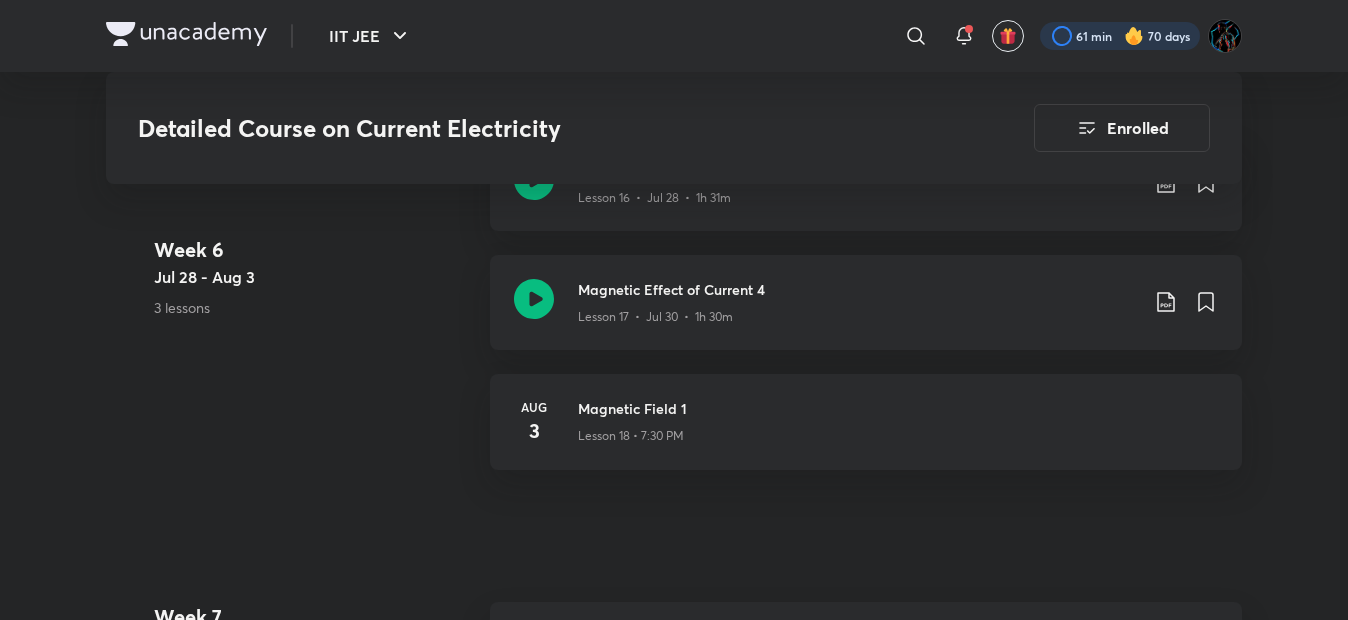 click at bounding box center (1120, 36) 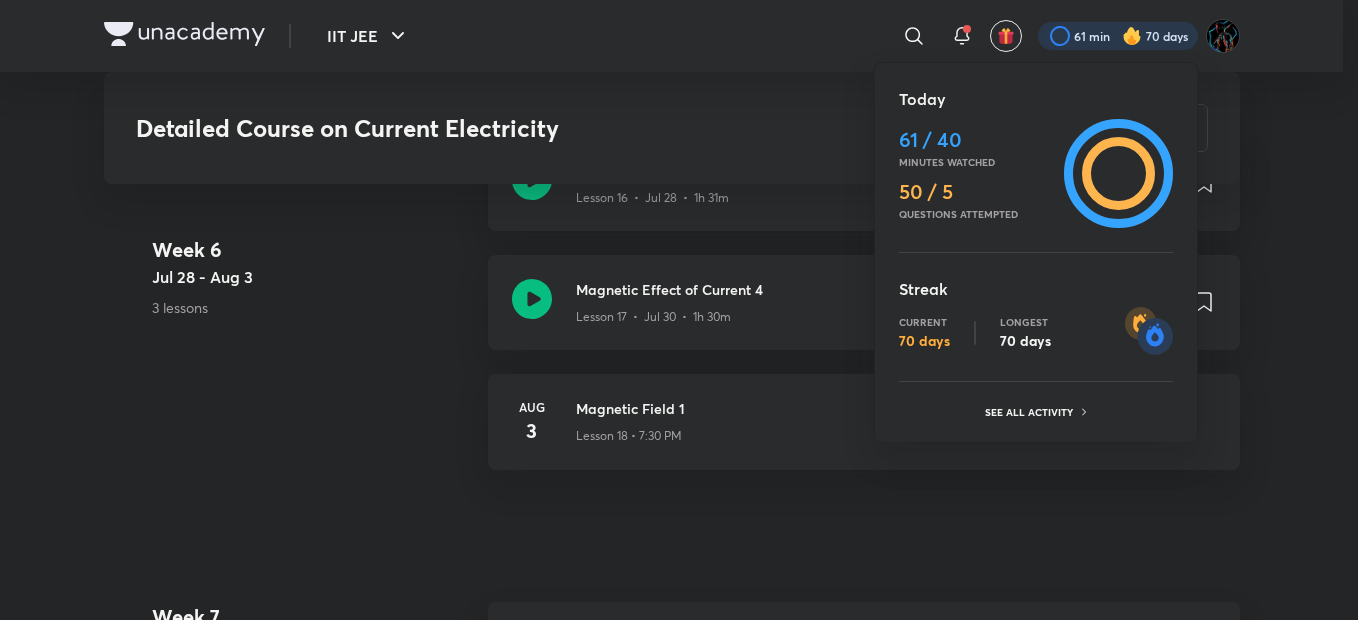 click at bounding box center (679, 310) 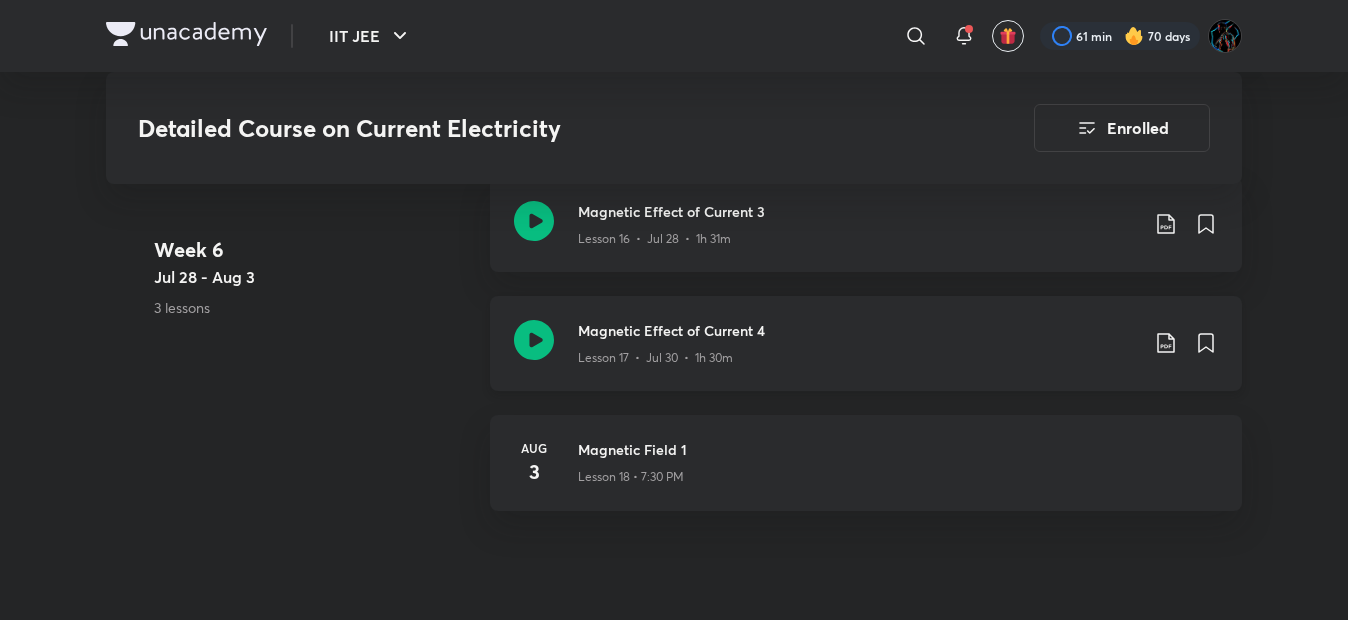 scroll, scrollTop: 3407, scrollLeft: 0, axis: vertical 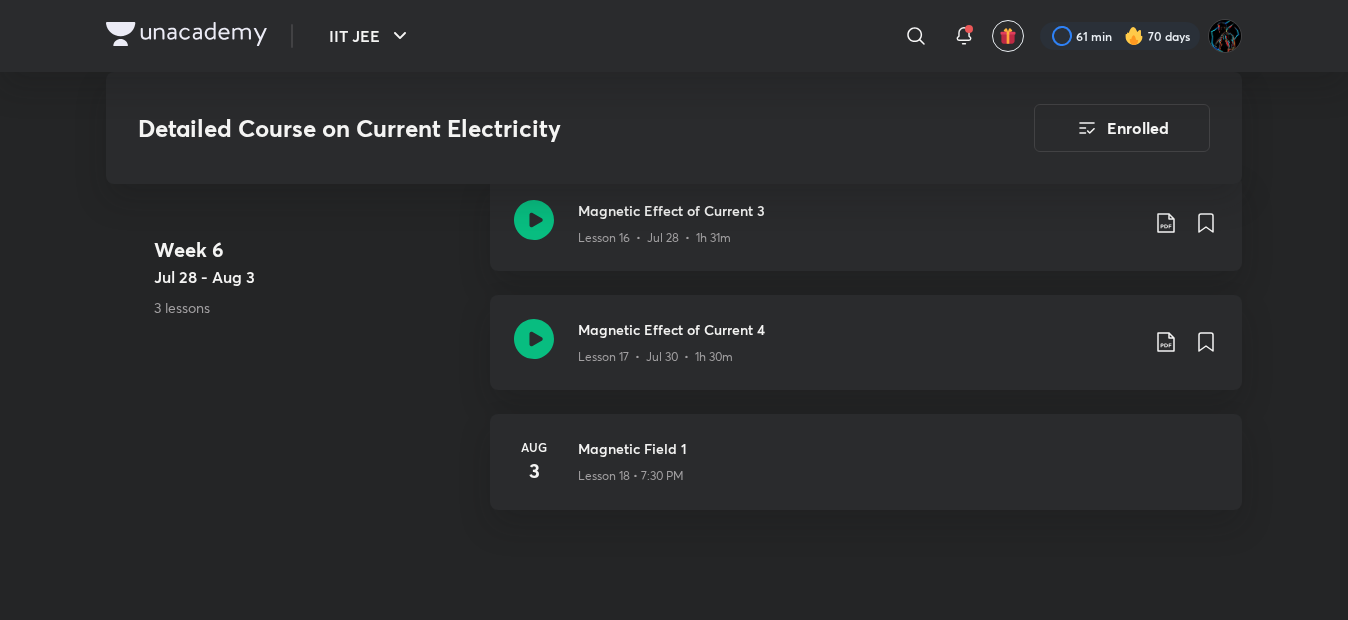 click at bounding box center (1134, 36) 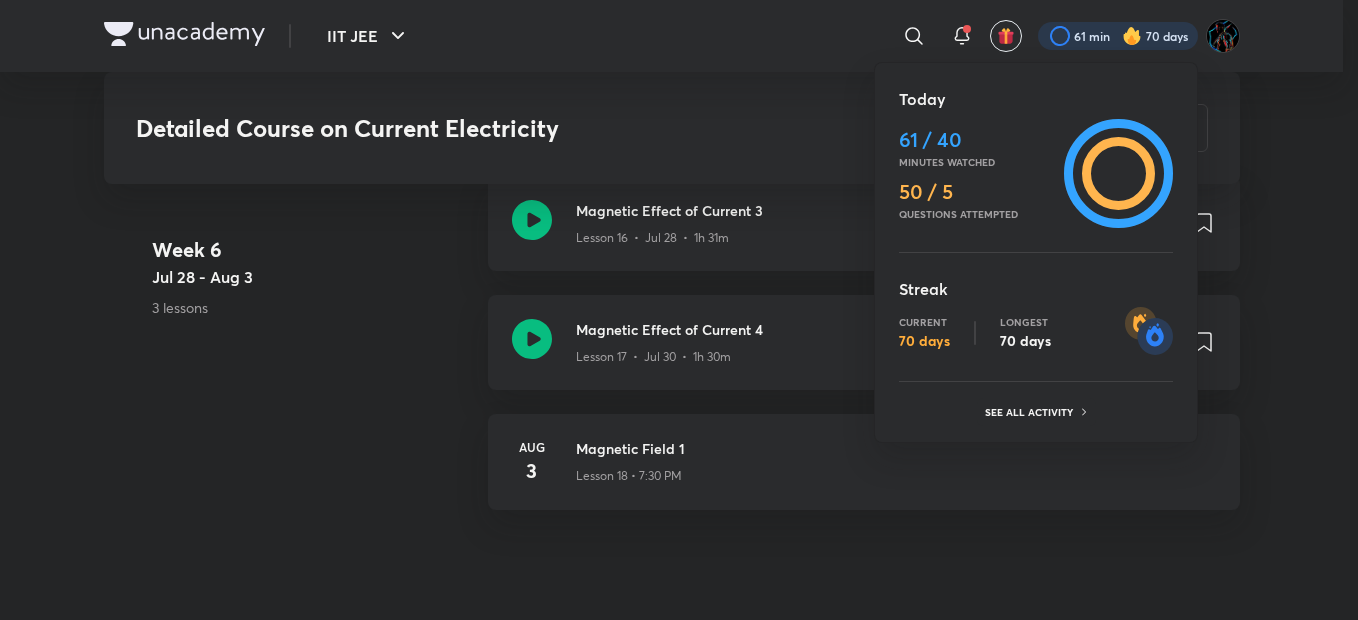 click at bounding box center (679, 310) 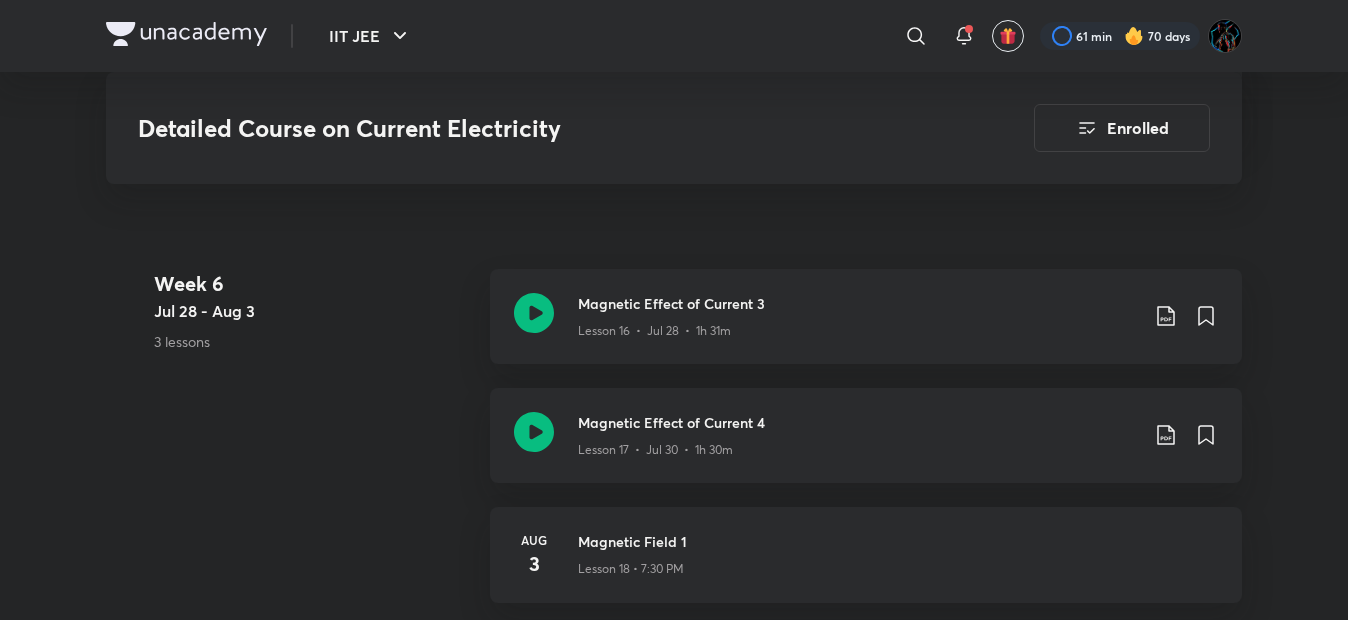 scroll, scrollTop: 3307, scrollLeft: 0, axis: vertical 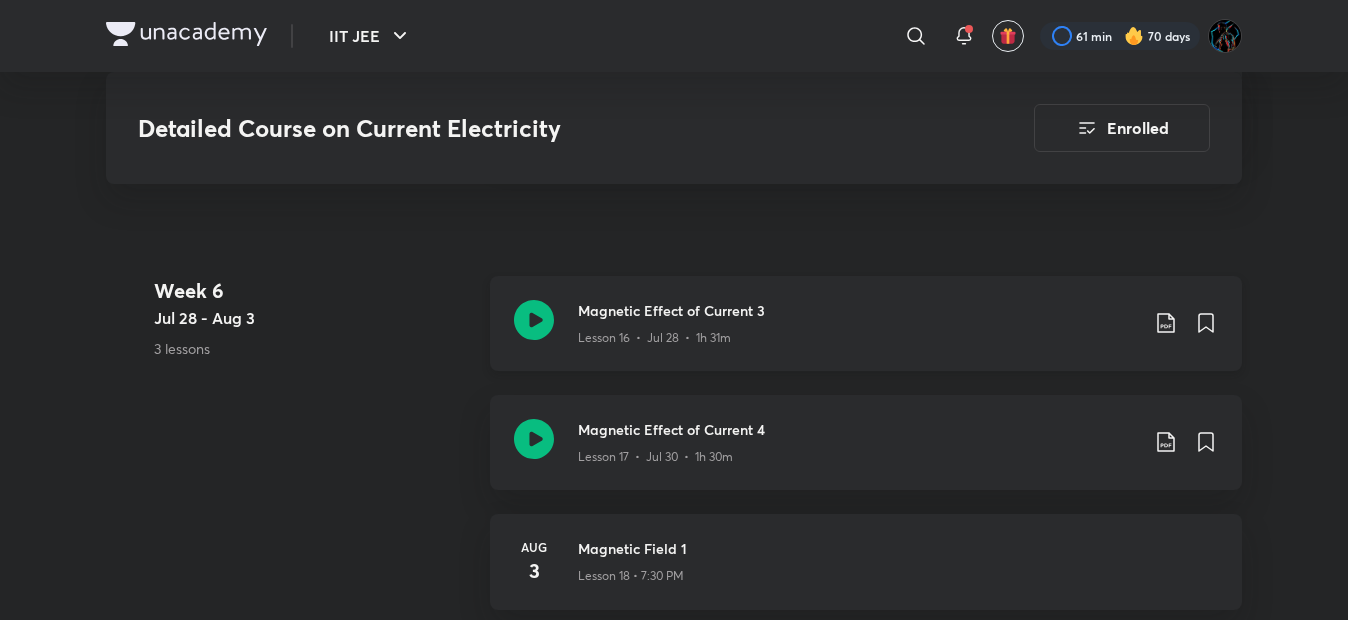 click on "Lesson 16   •   Jul 28  •   1h 31m" at bounding box center (858, 334) 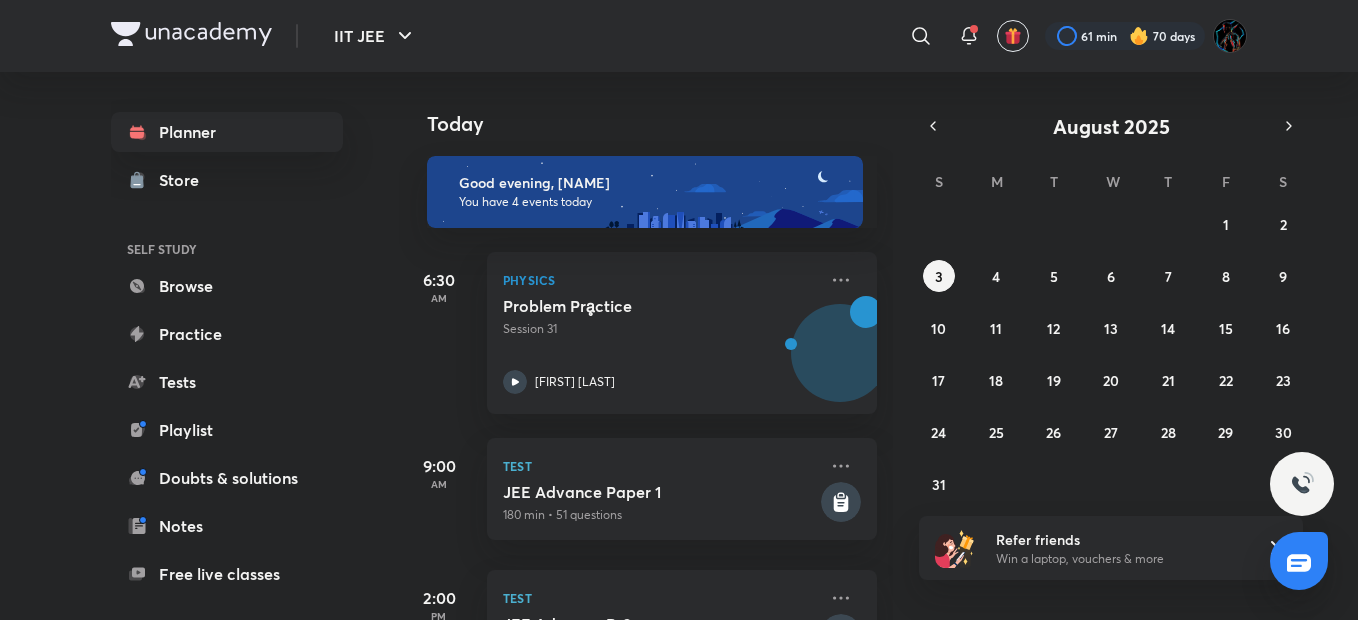 scroll, scrollTop: 0, scrollLeft: 0, axis: both 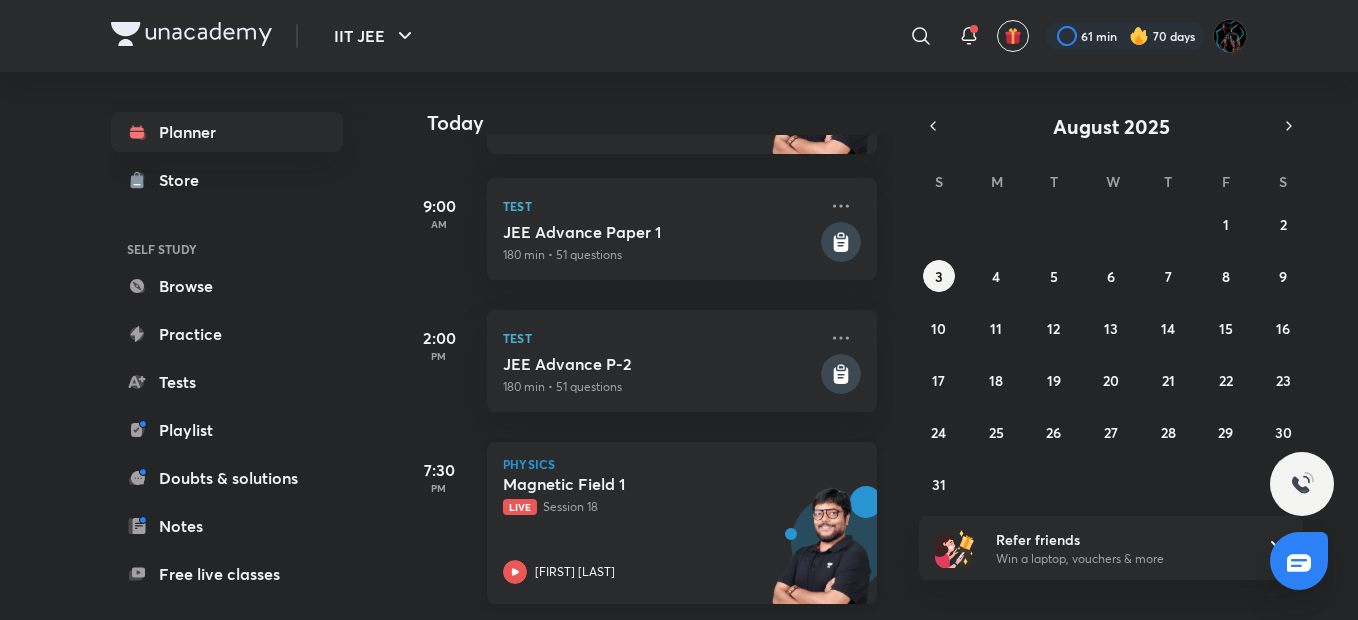 click on "Magnetic Field 1" at bounding box center [627, 484] 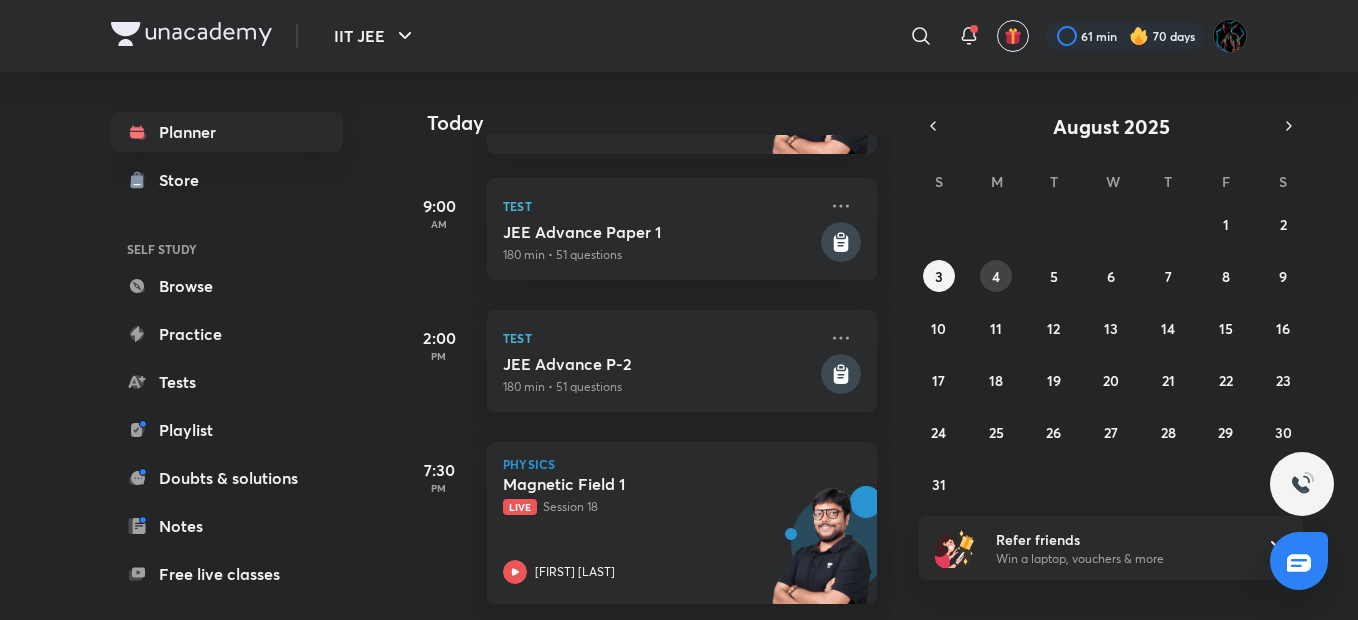 click on "4" at bounding box center (996, 276) 